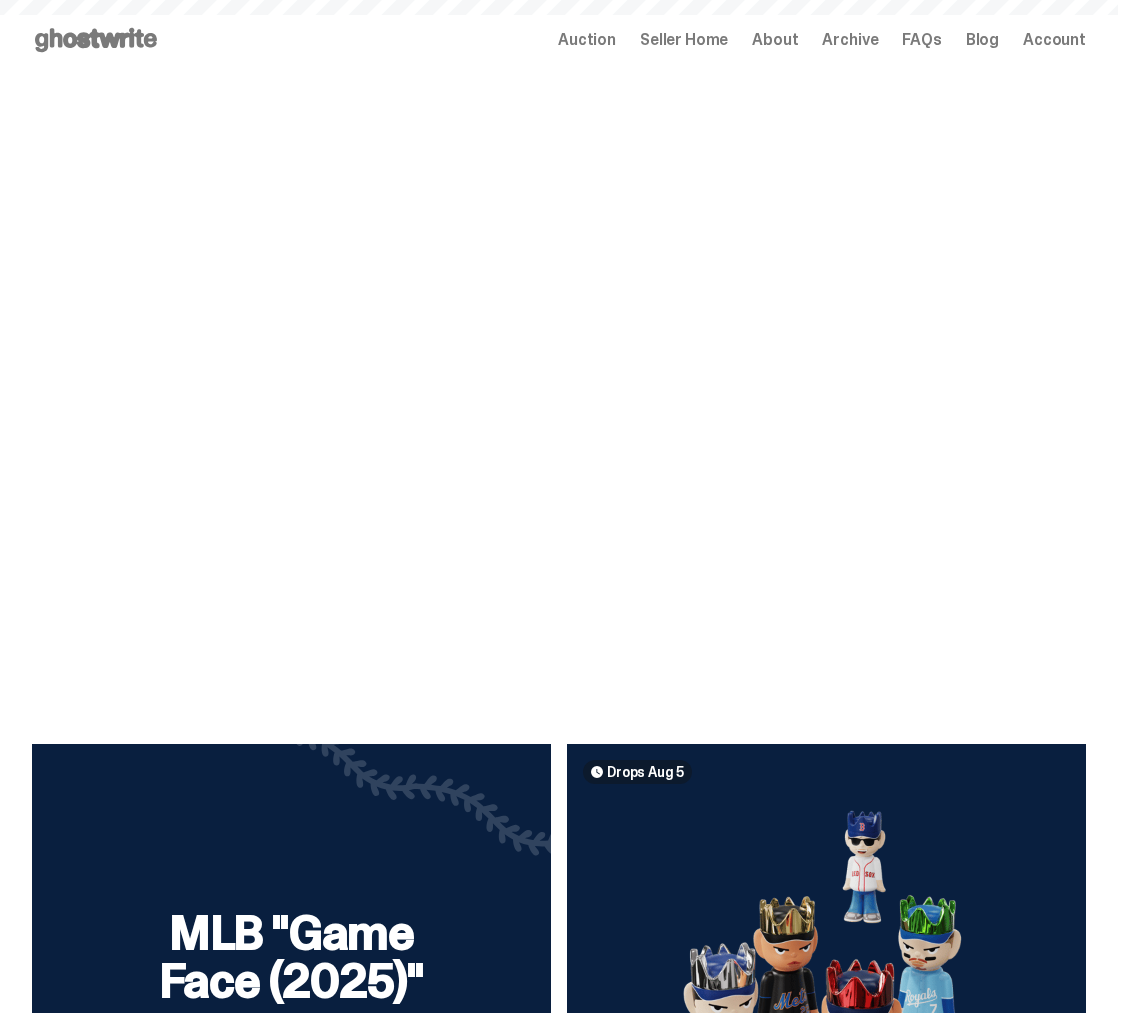 scroll, scrollTop: 0, scrollLeft: 0, axis: both 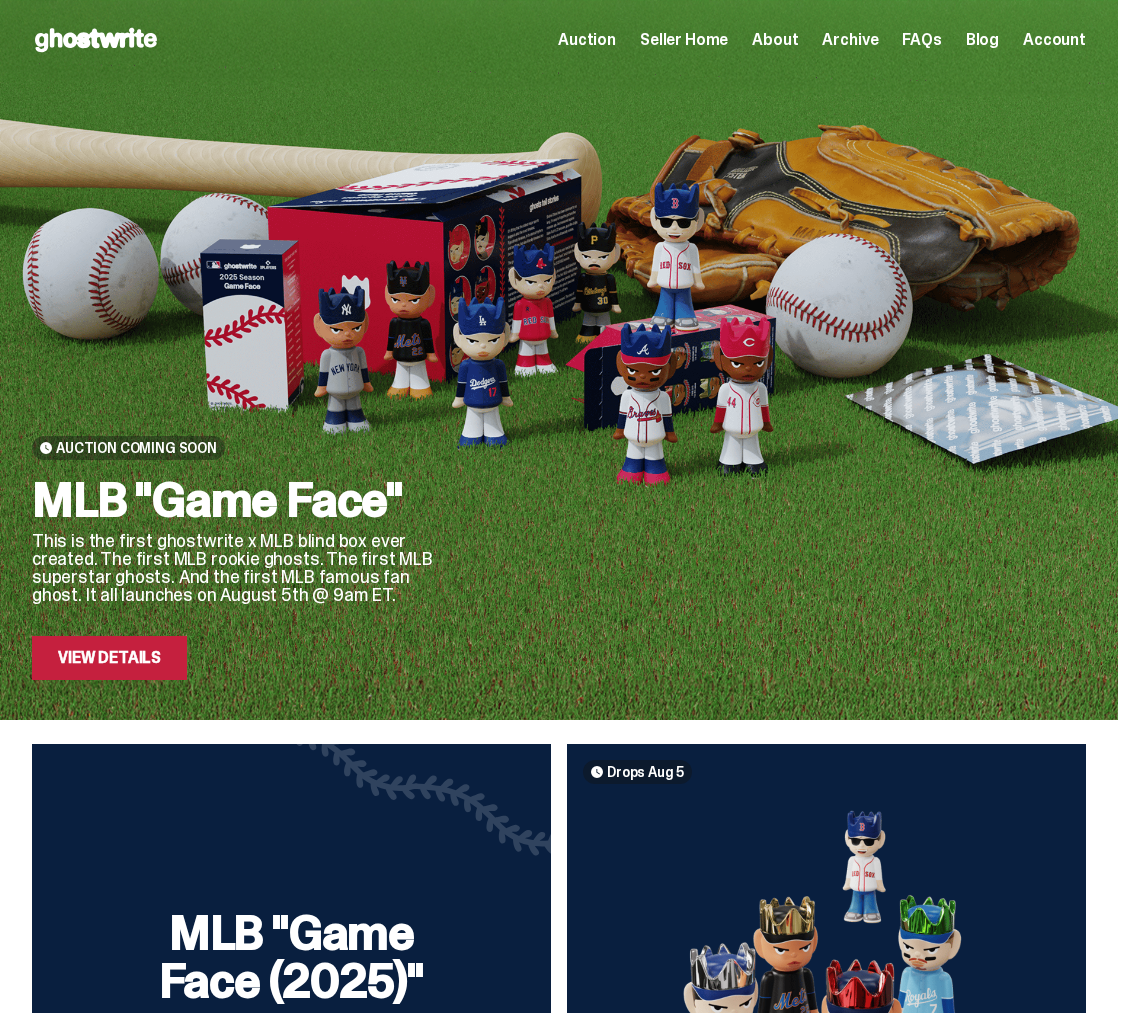 click on "Seller Home" at bounding box center (684, 40) 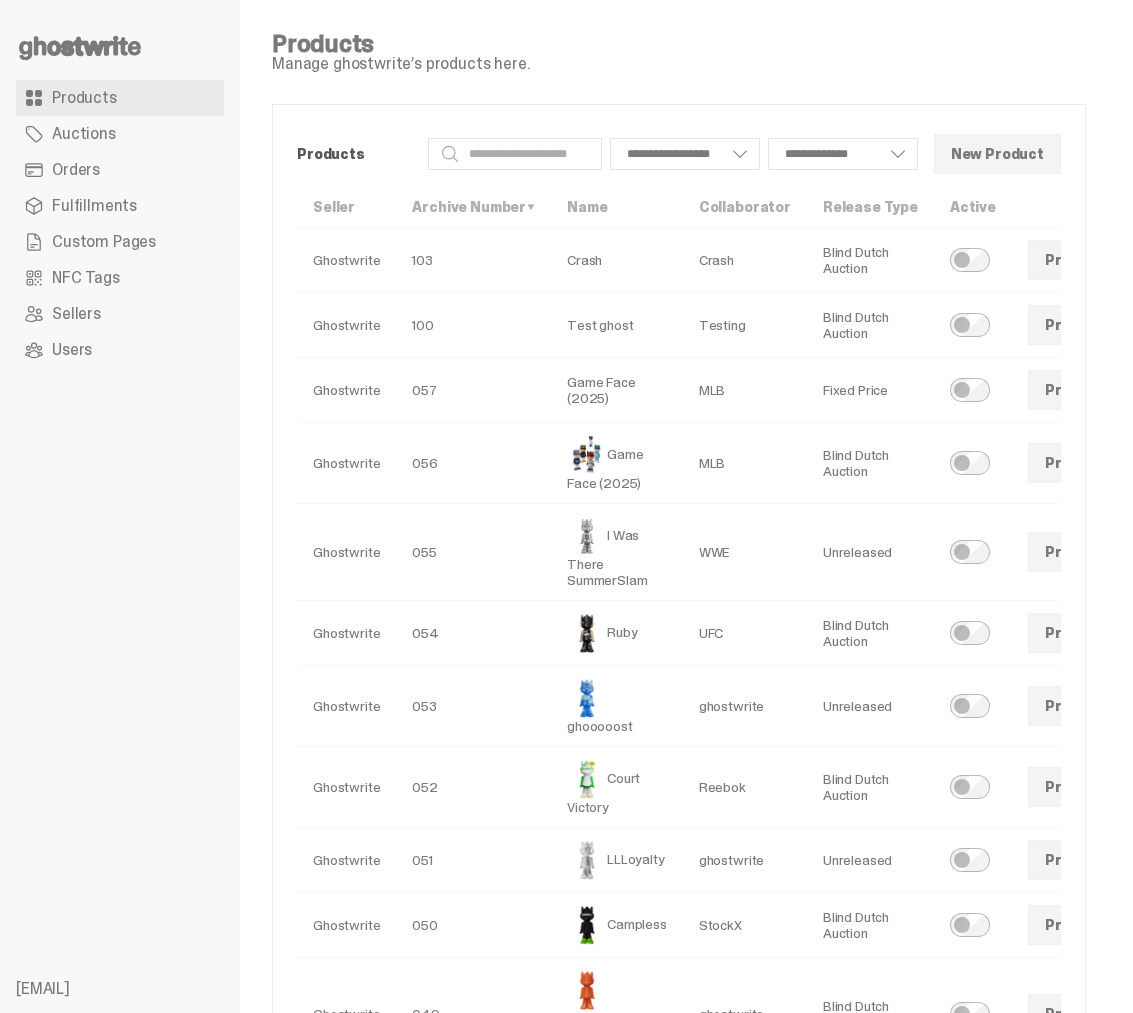 scroll, scrollTop: 0, scrollLeft: 0, axis: both 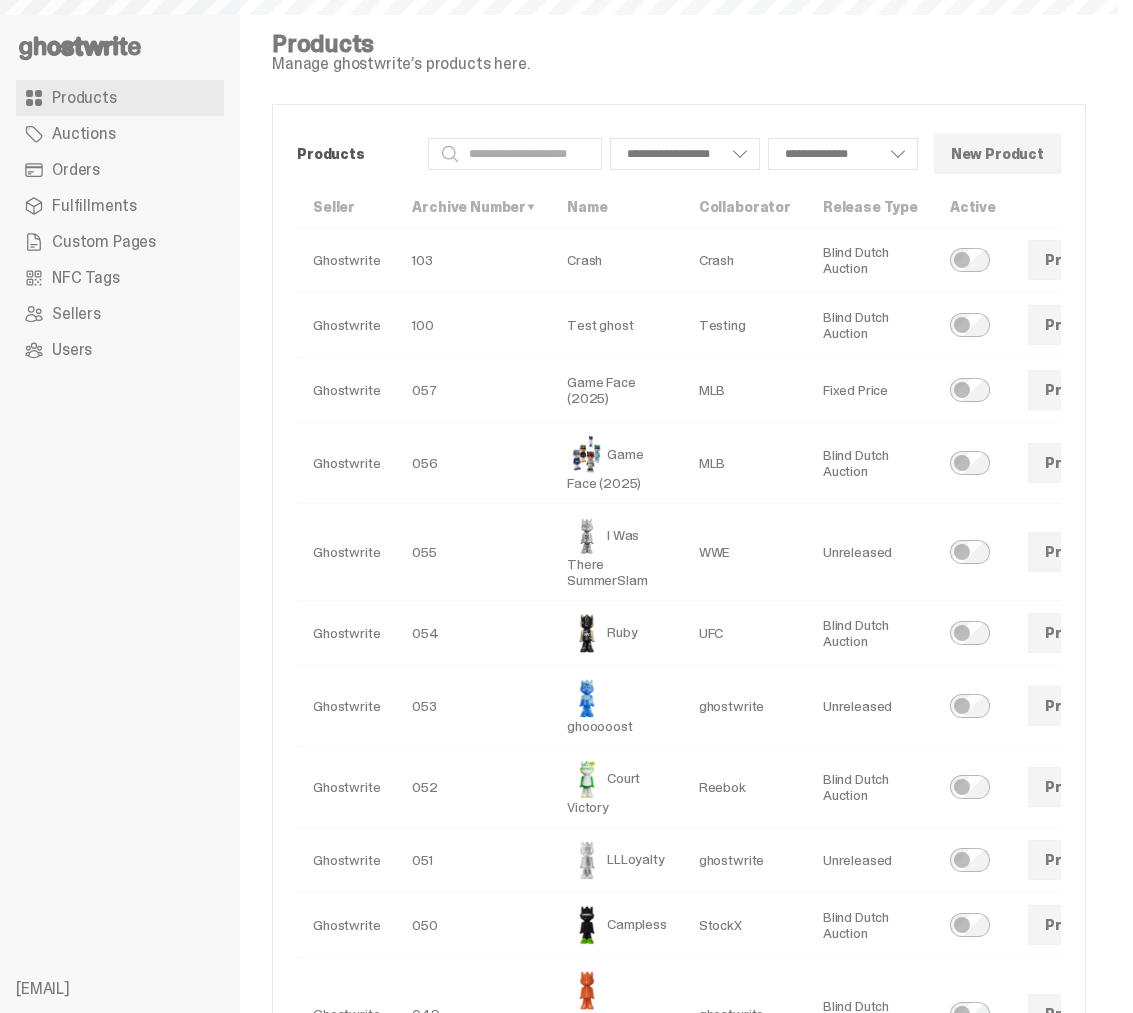 select 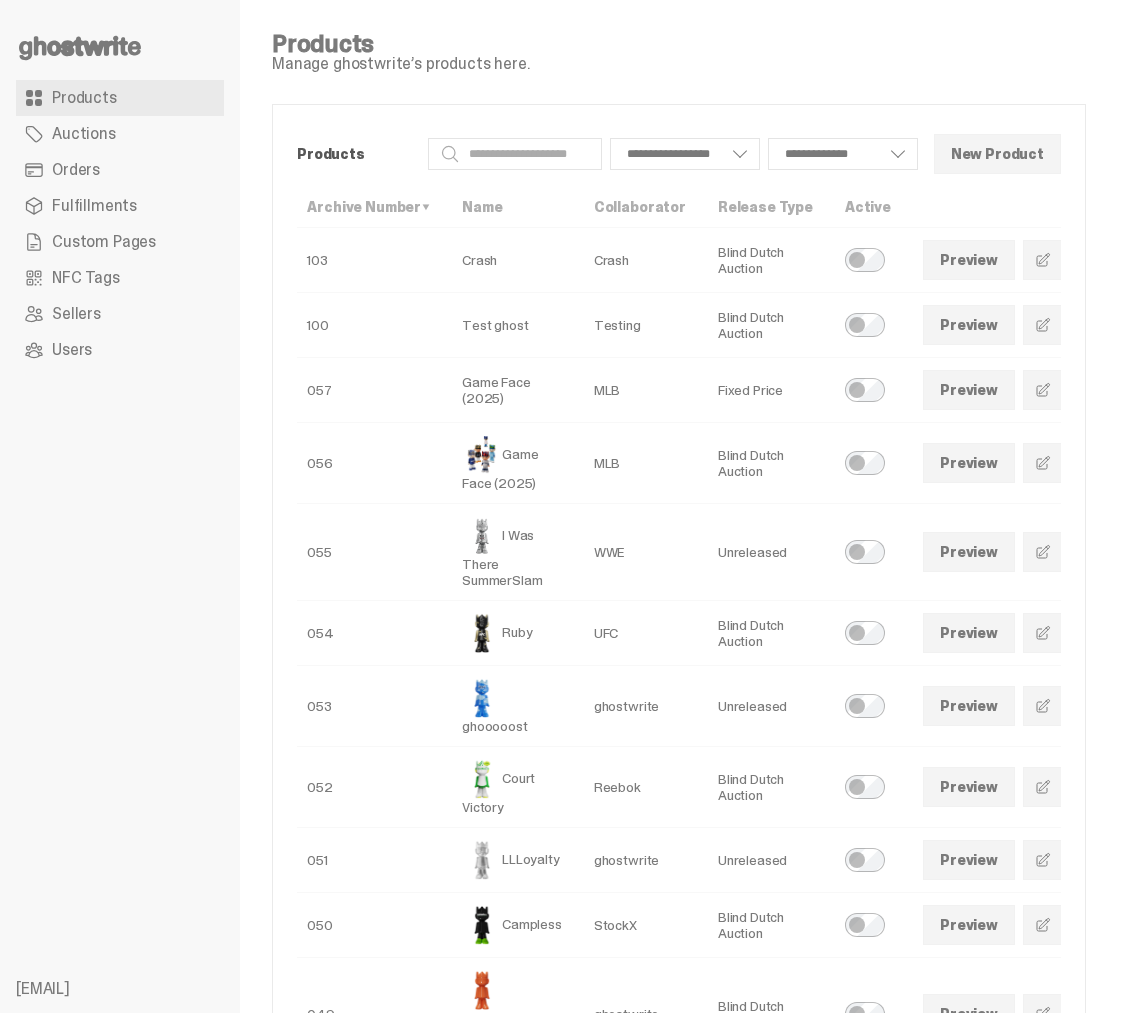 scroll, scrollTop: 0, scrollLeft: 123, axis: horizontal 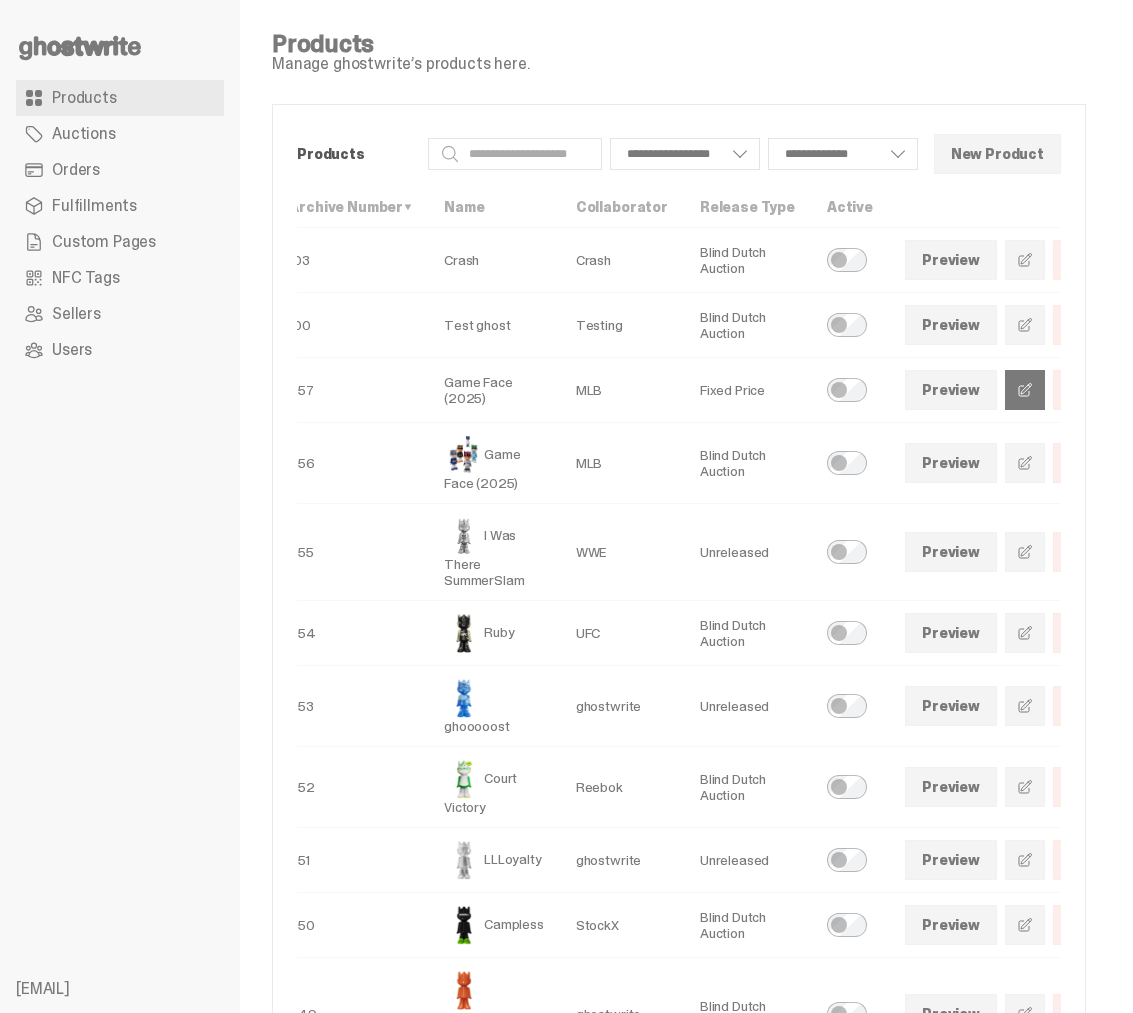click at bounding box center (1025, 390) 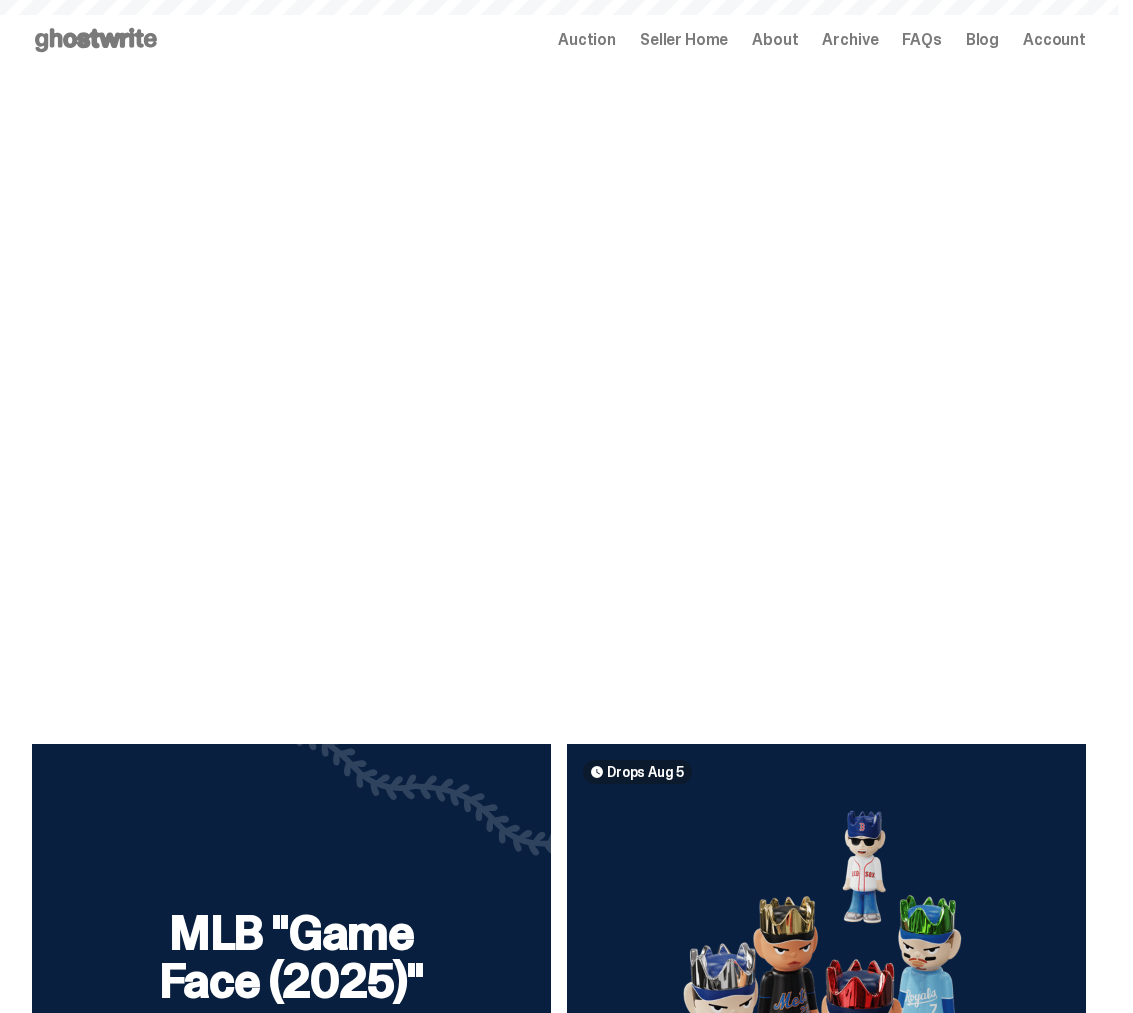 scroll, scrollTop: 0, scrollLeft: 0, axis: both 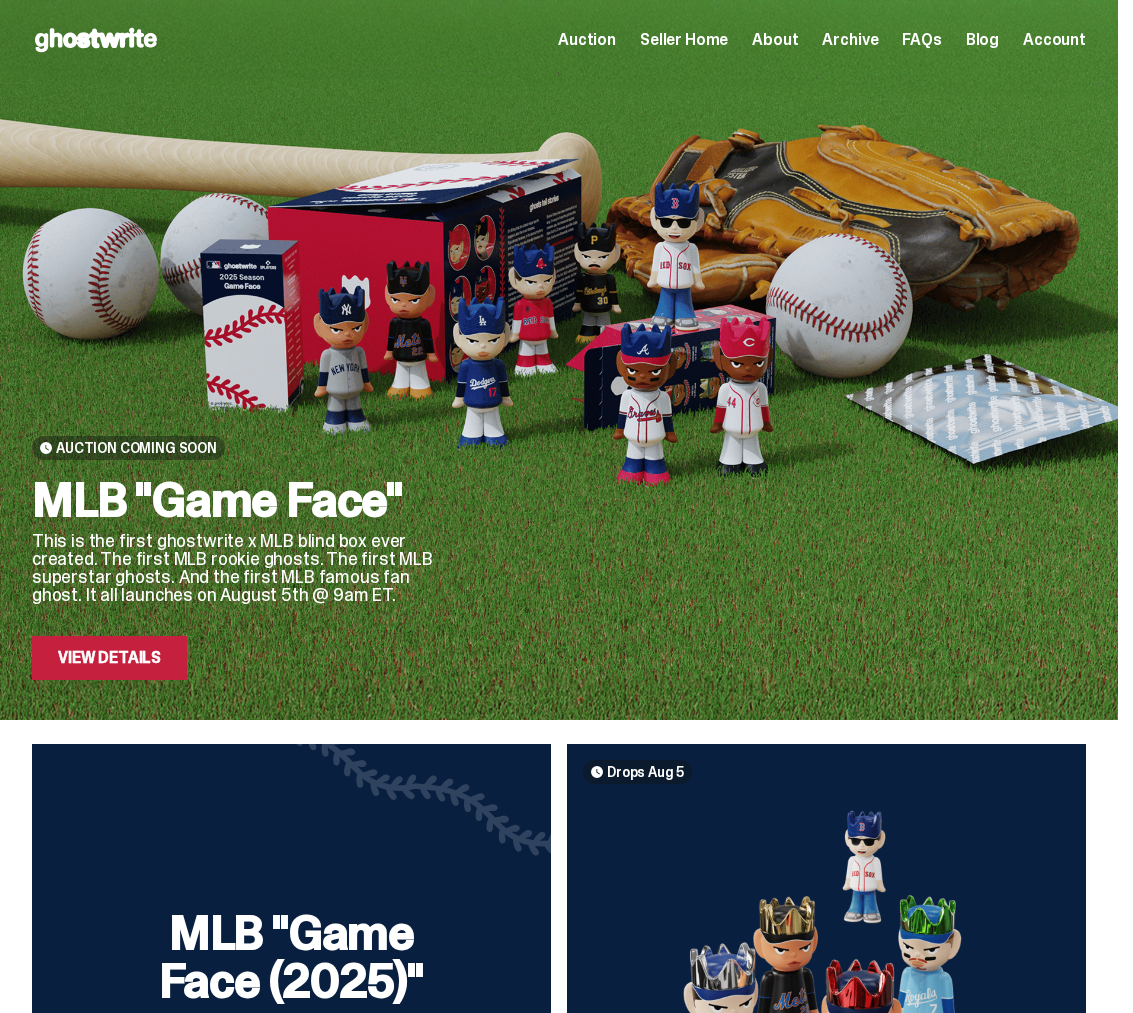 click on "Seller Home" at bounding box center (684, 40) 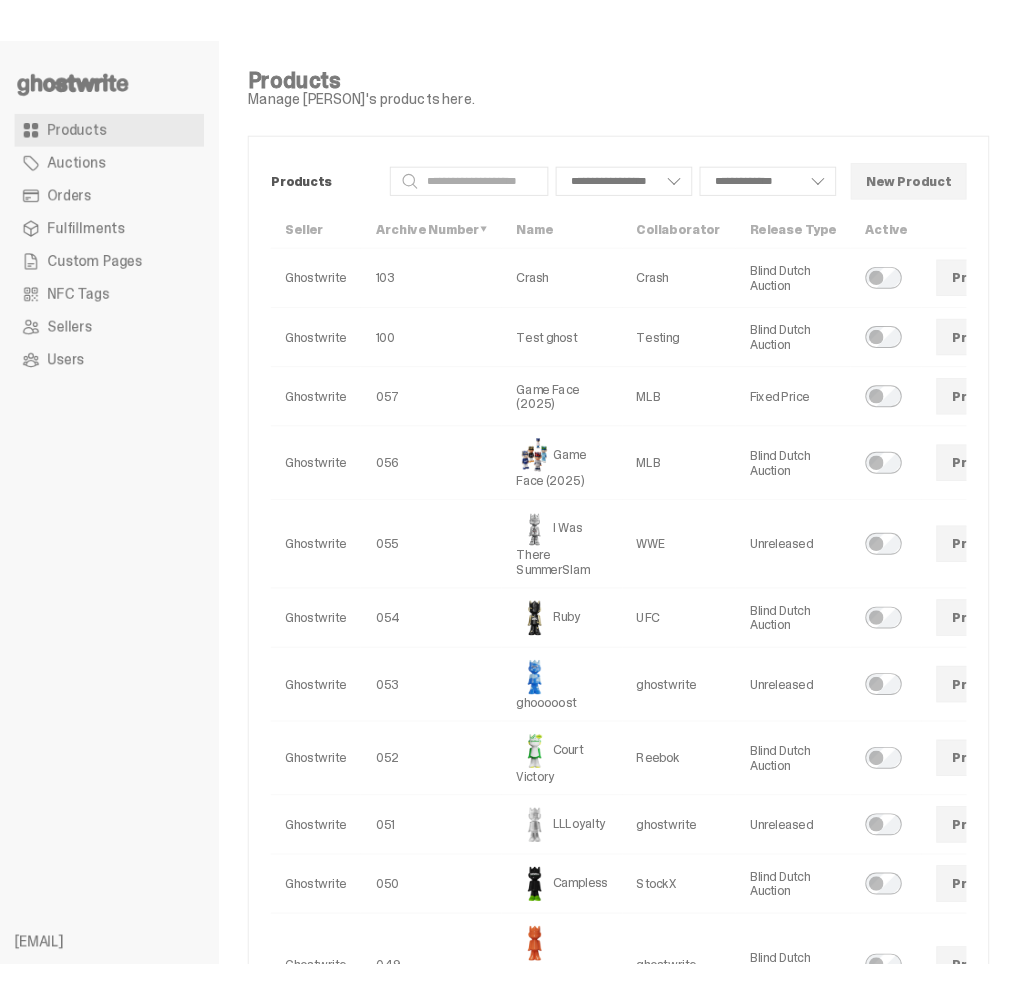 scroll, scrollTop: 0, scrollLeft: 0, axis: both 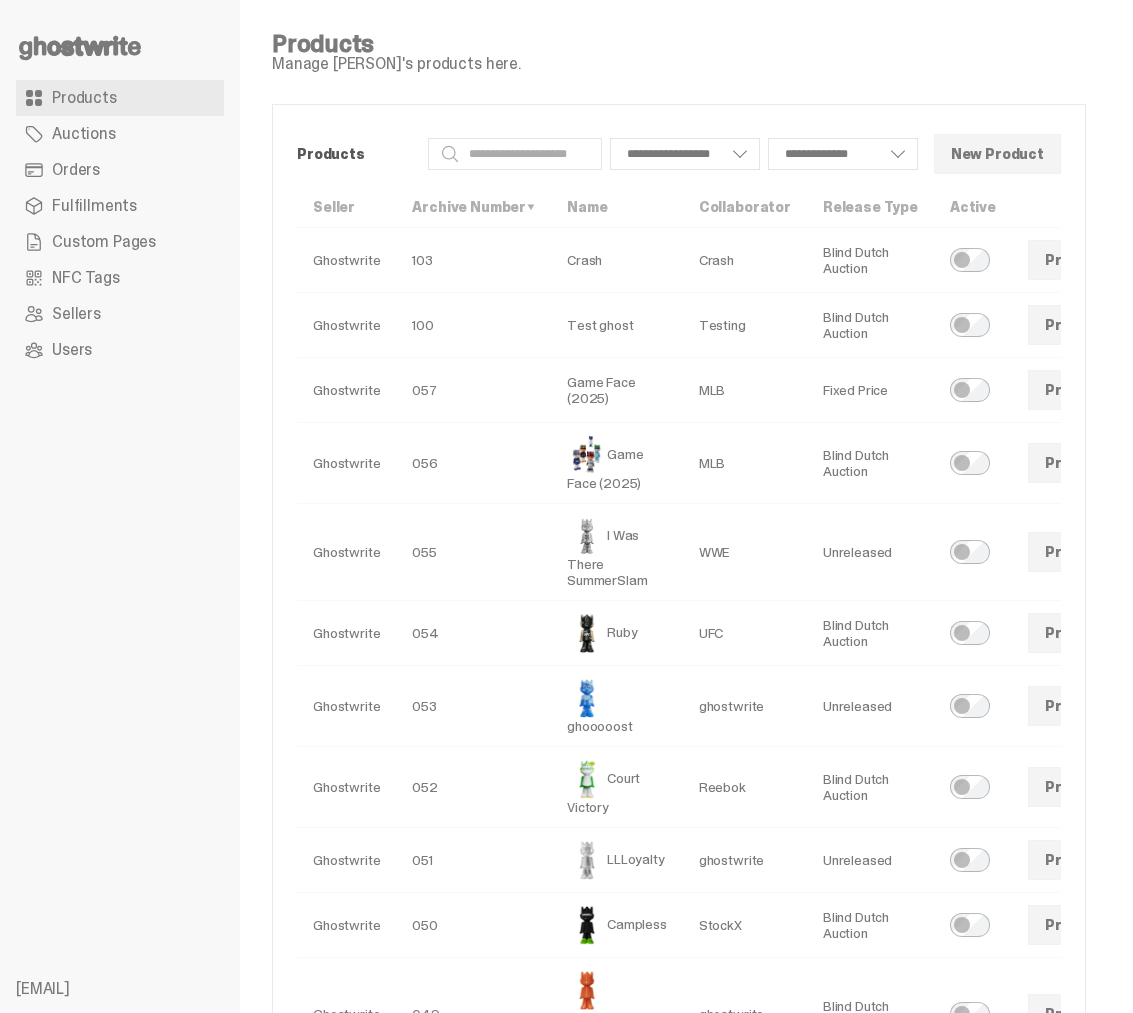 select 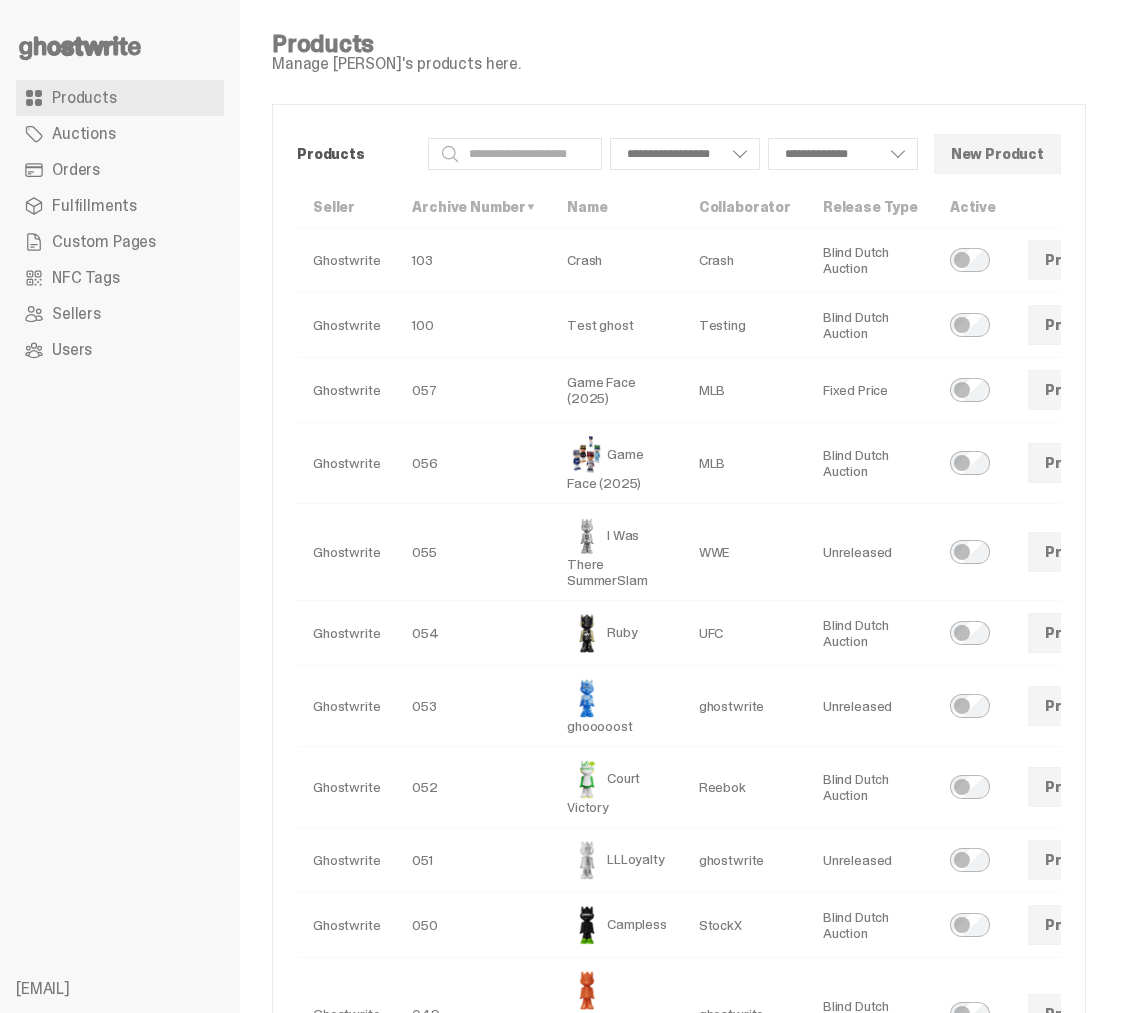select 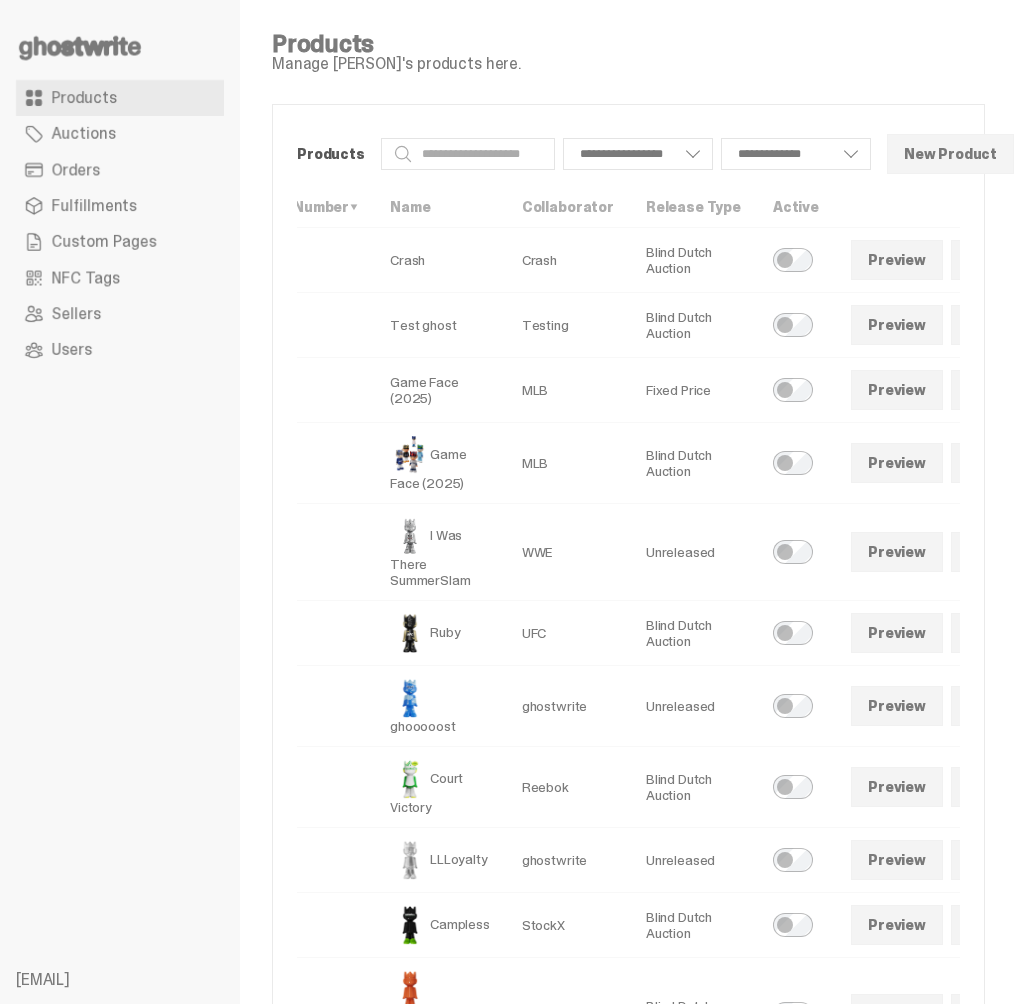scroll, scrollTop: 0, scrollLeft: 224, axis: horizontal 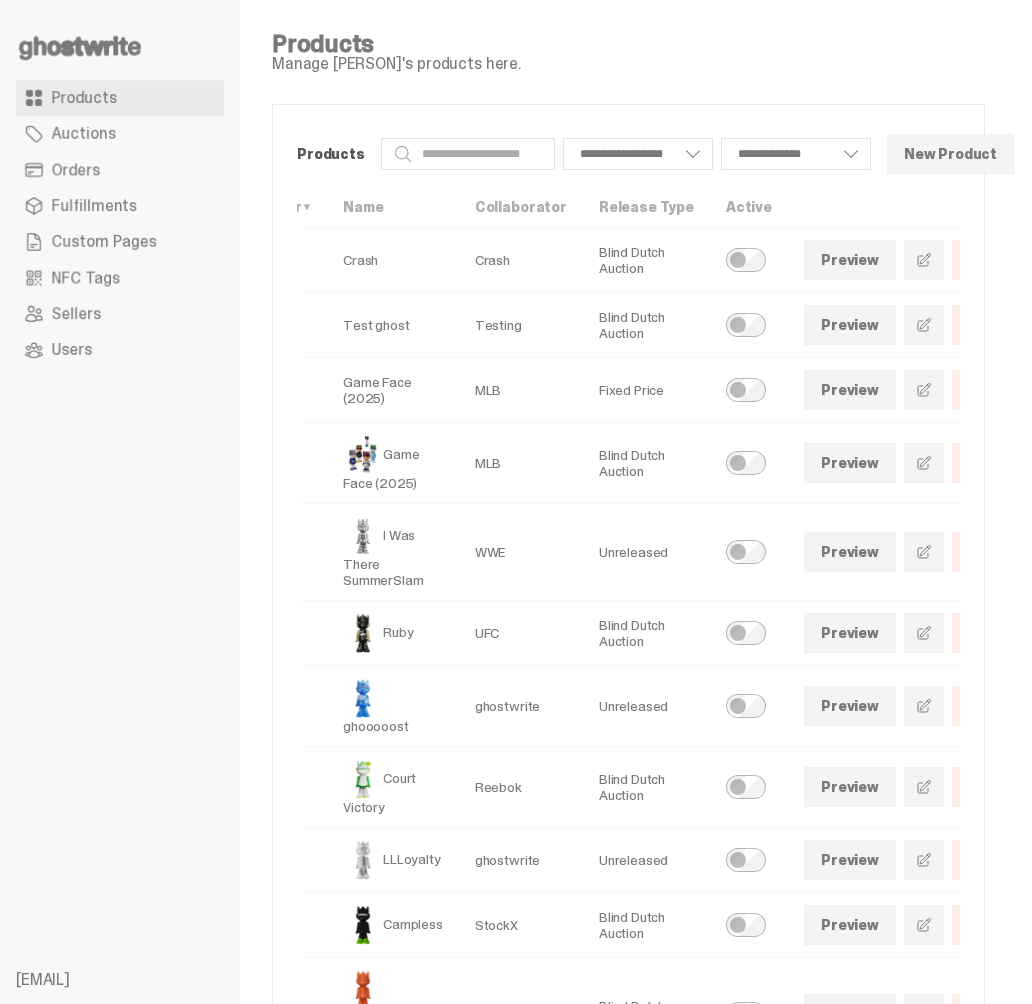 click on "Auctions" at bounding box center [84, 134] 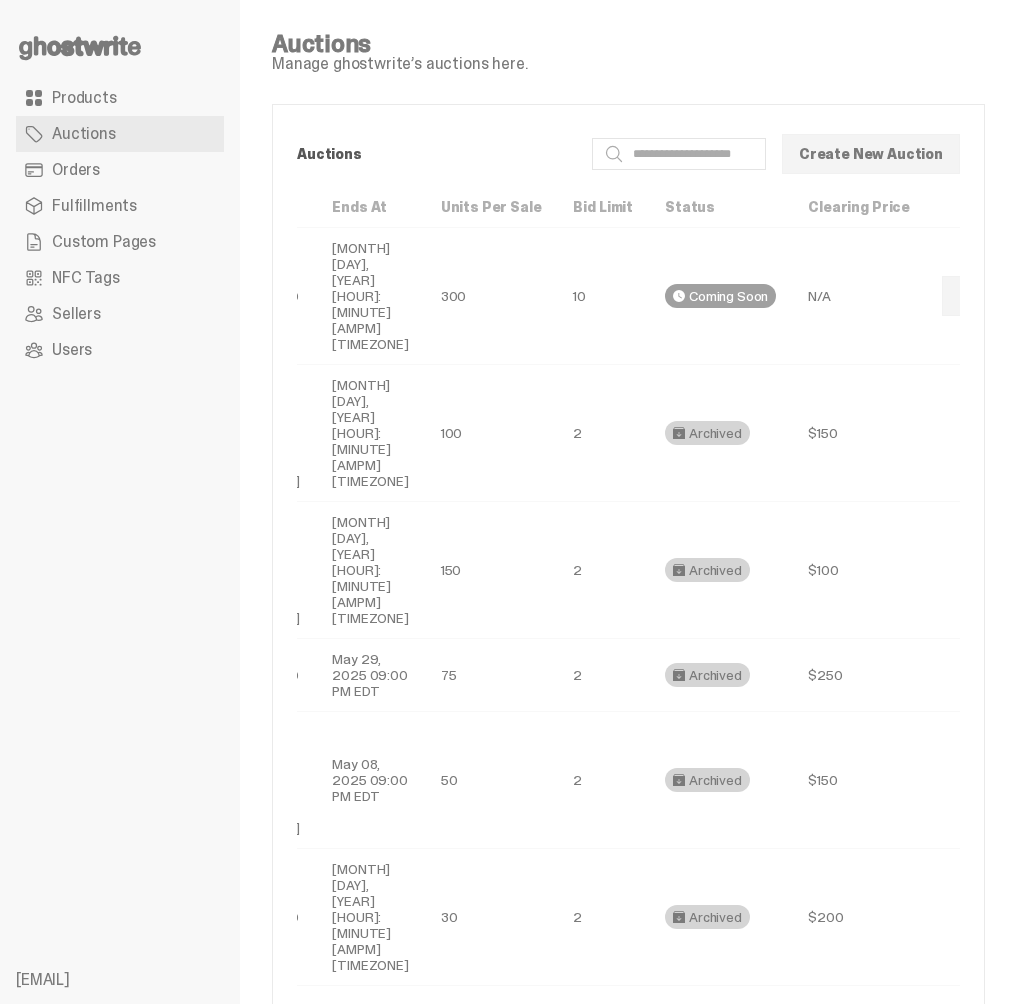 scroll, scrollTop: 0, scrollLeft: 290, axis: horizontal 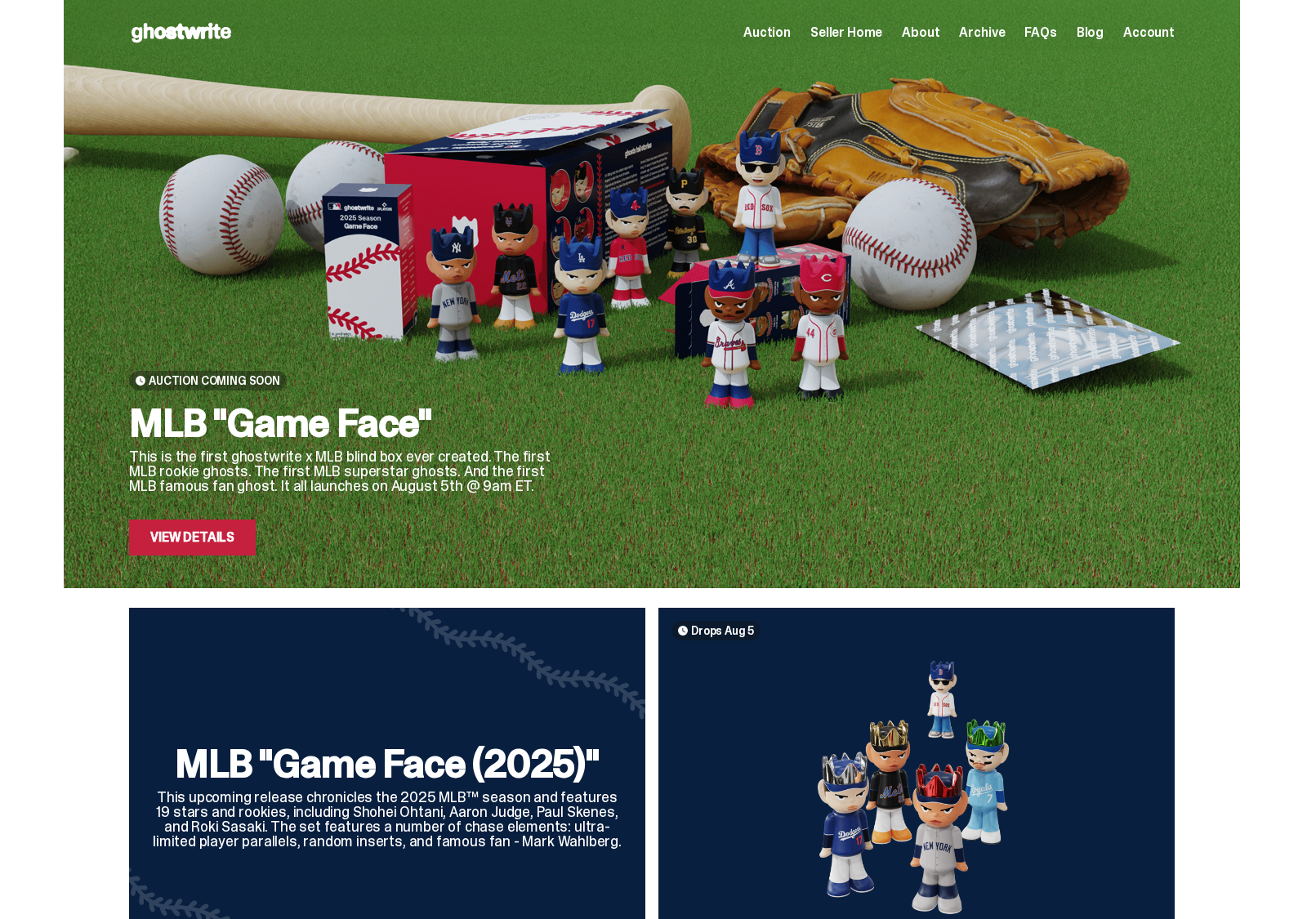 click on "MLB "Game Face (2025)"
This upcoming release chronicles the 2025 MLB™ season and features 19 stars and rookies, including [FIRST] [LAST], [FIRST] [LAST], [FIRST] [LAST], and [FIRST] [LAST]. The set features a number of chase elements: ultra-limited player parallels, random inserts, and famous fan - [FIRST] [LAST].
Drops Aug 5
MLB “Game Face (2025)”
Blind Box,
100%
ghosts" at bounding box center [652, 803] 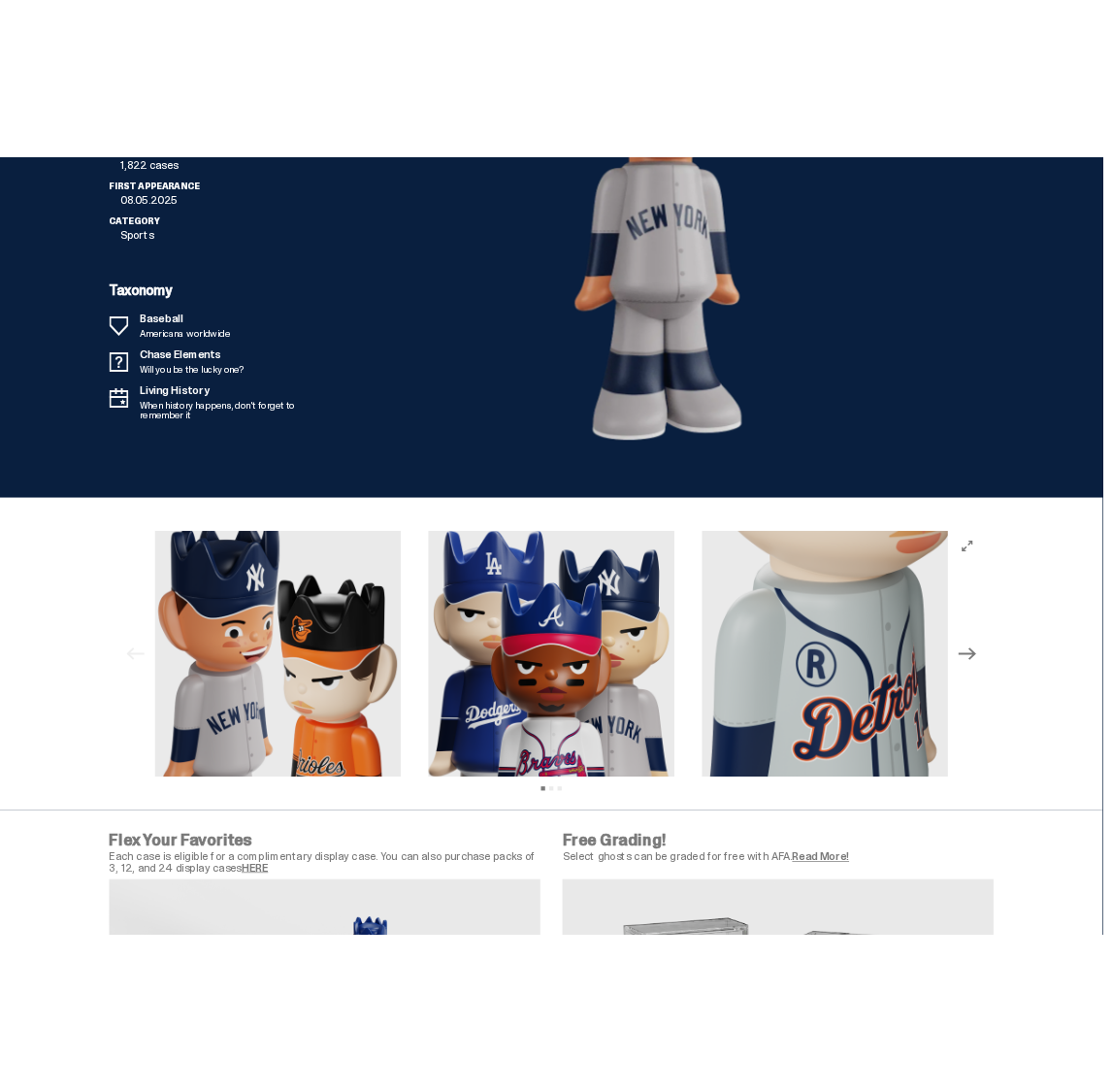 scroll, scrollTop: 5916, scrollLeft: 0, axis: vertical 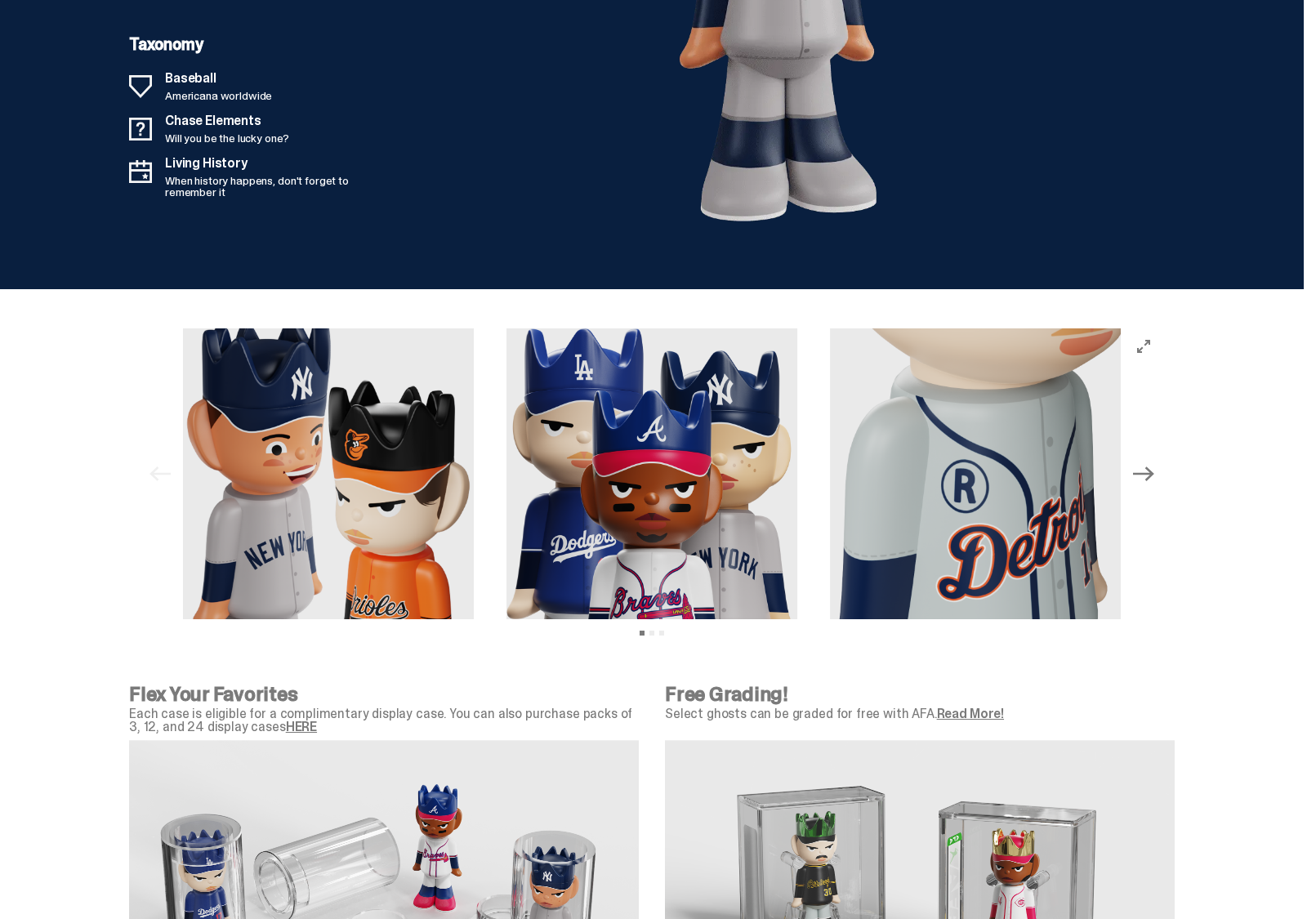 click on "HERE" at bounding box center [301, 726] 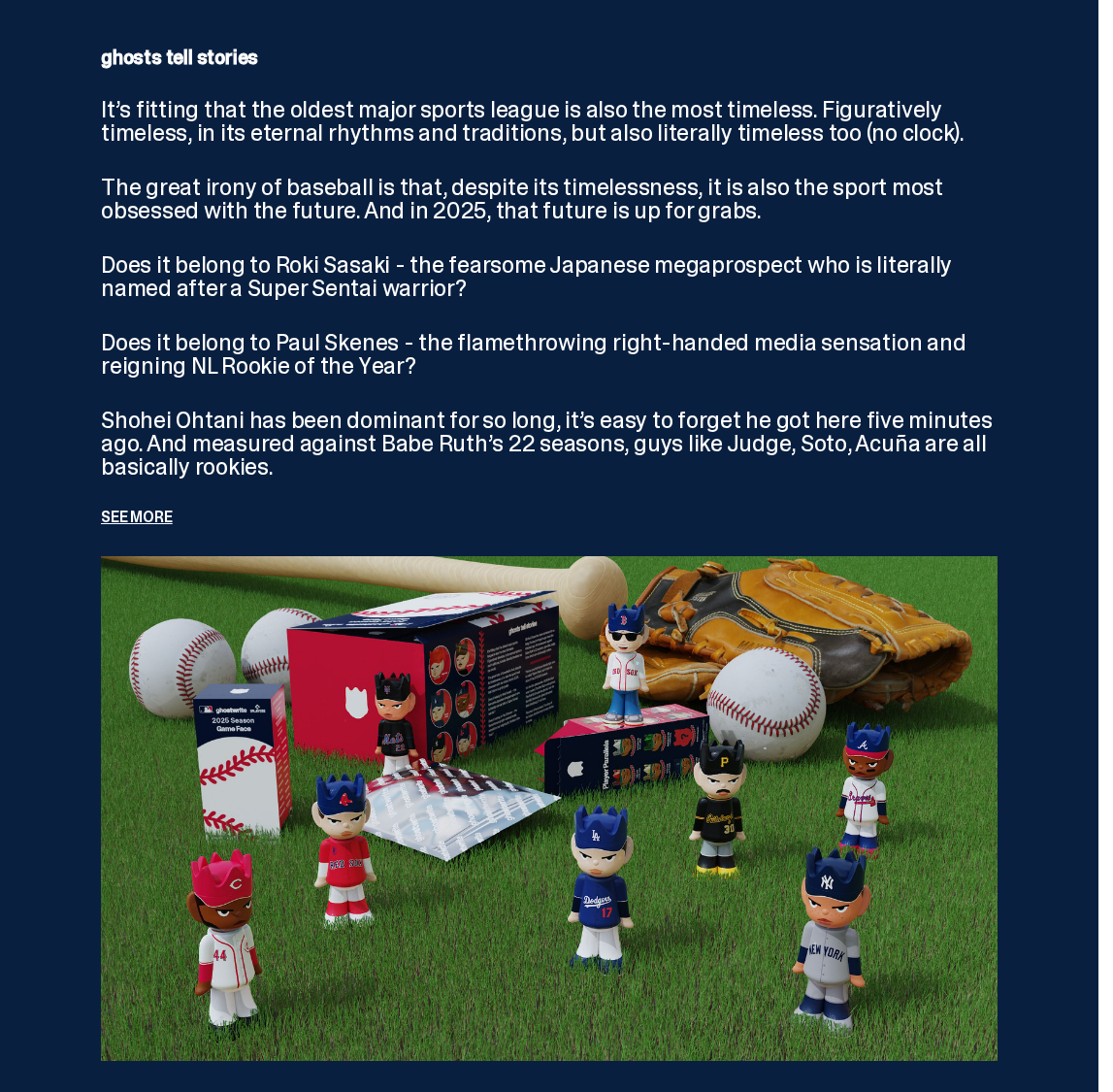scroll, scrollTop: 4097, scrollLeft: 0, axis: vertical 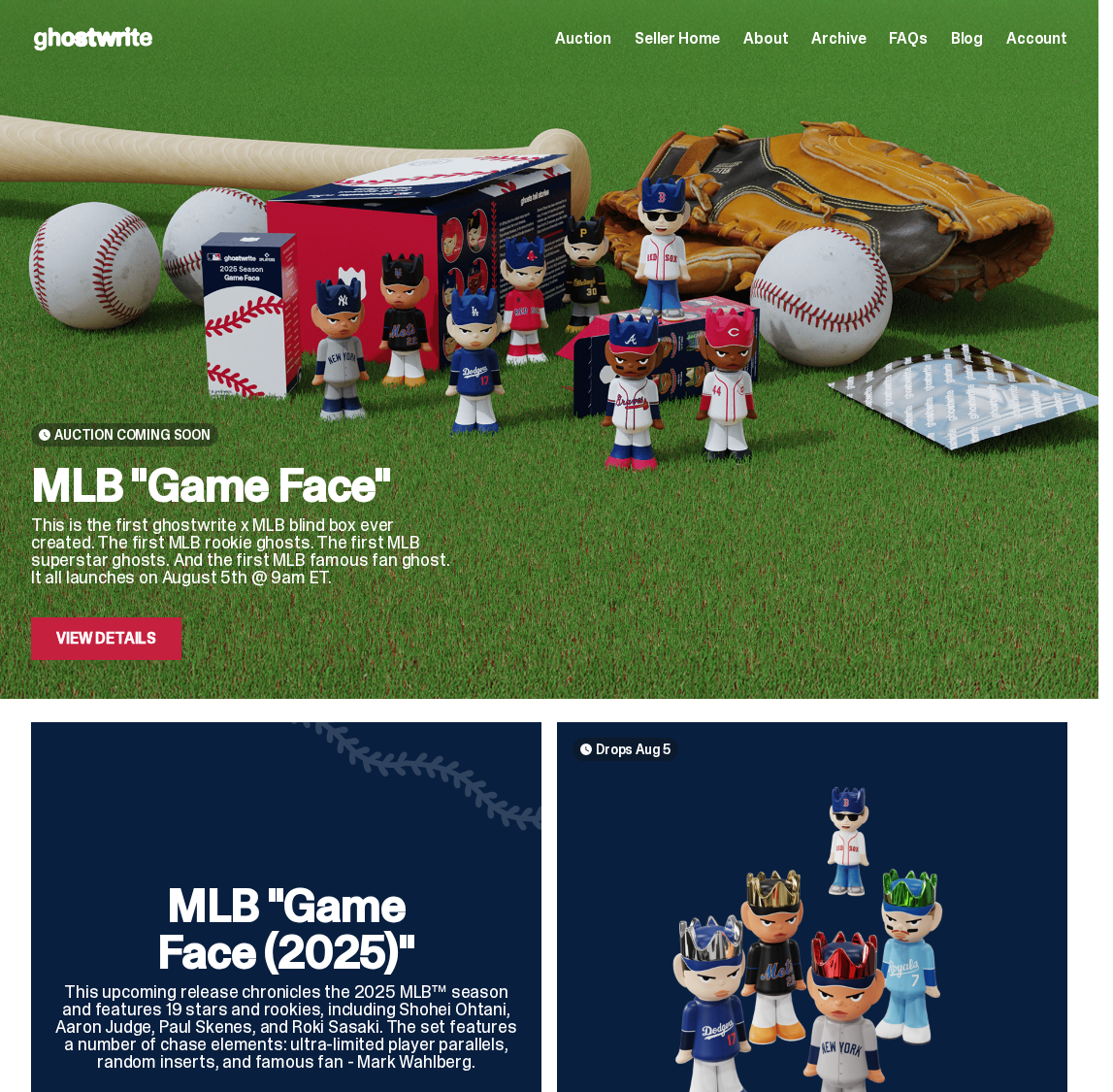 click on "Seller Home" at bounding box center [677, 39] 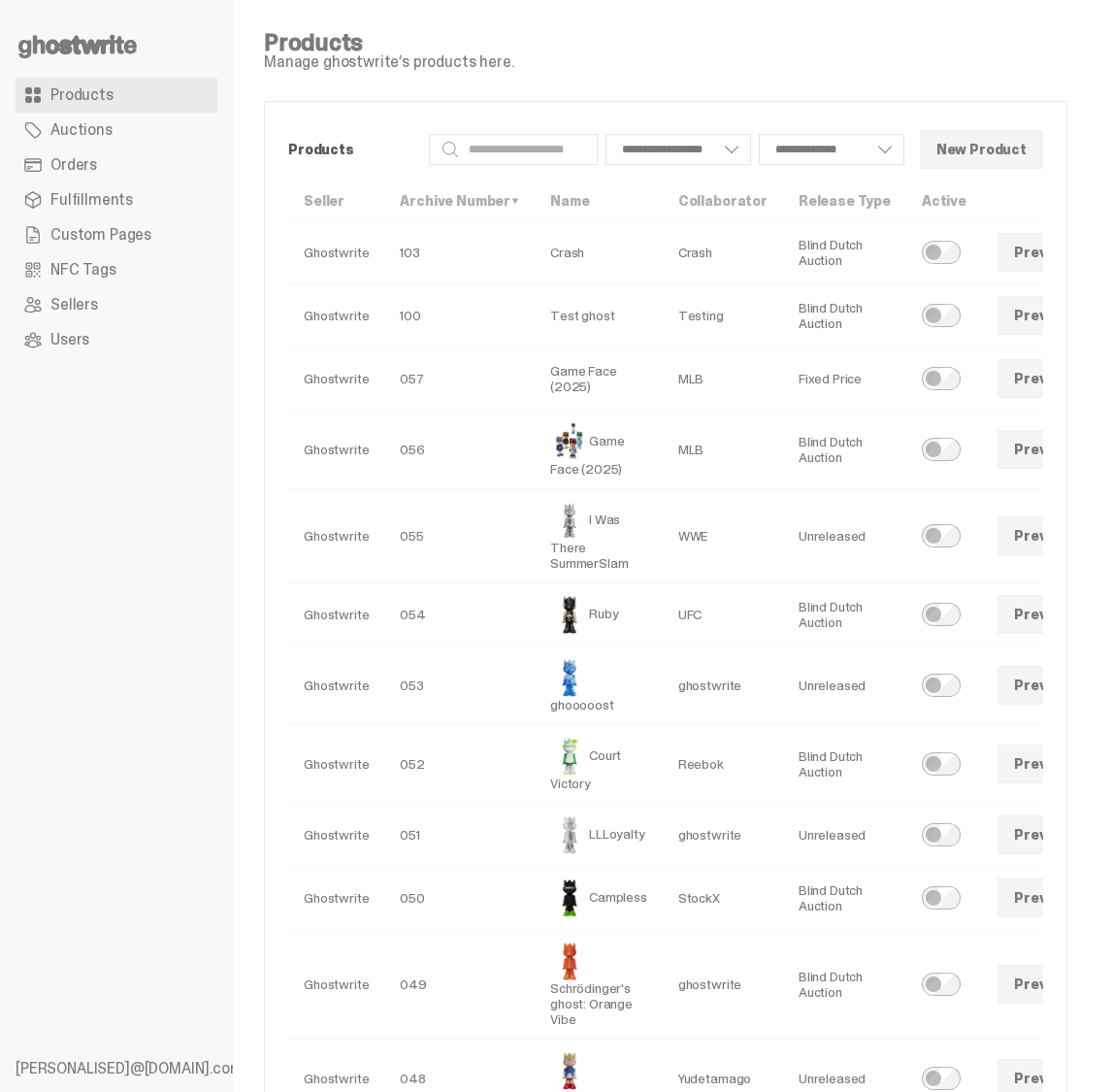 scroll, scrollTop: 0, scrollLeft: 0, axis: both 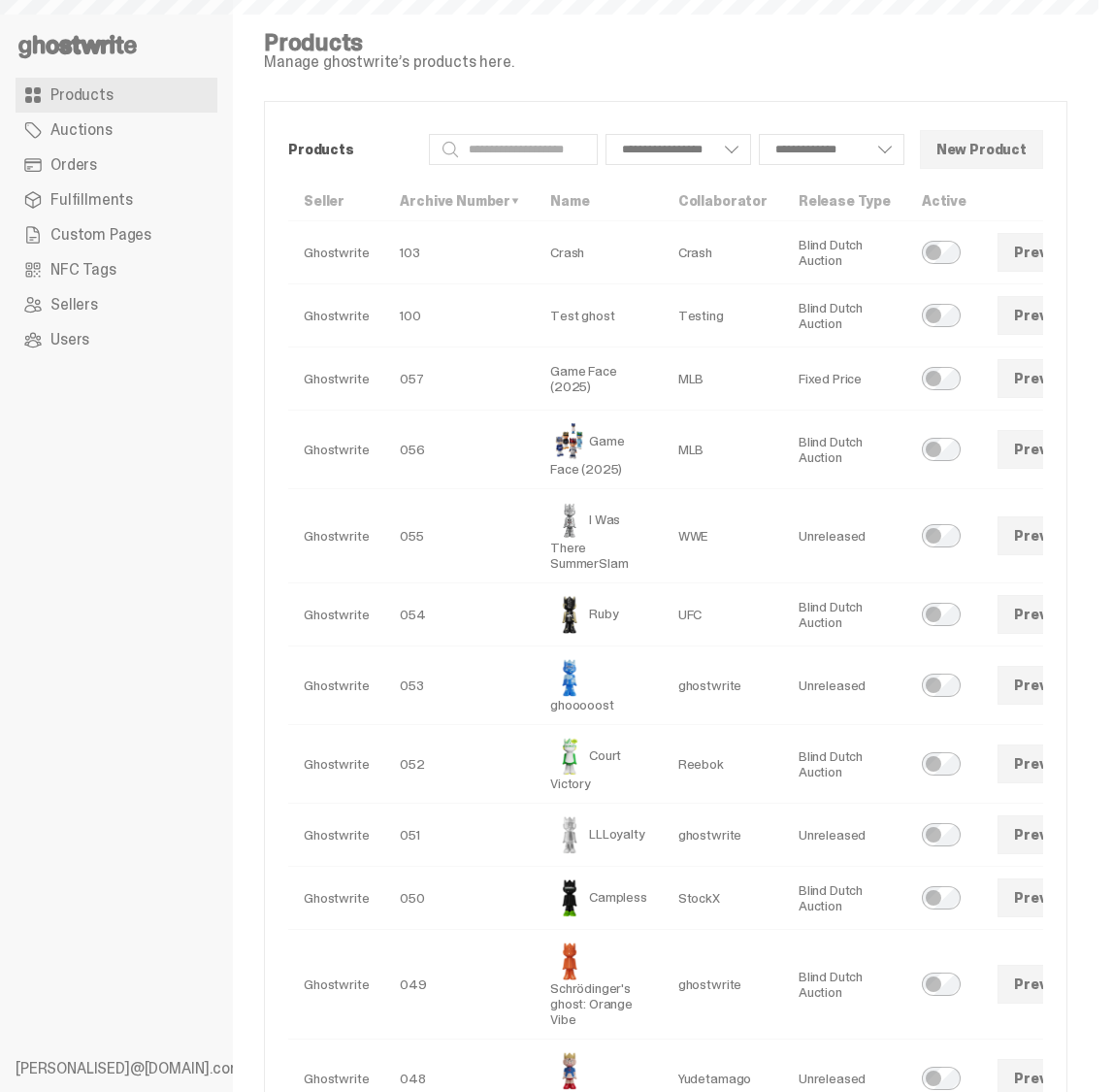 select 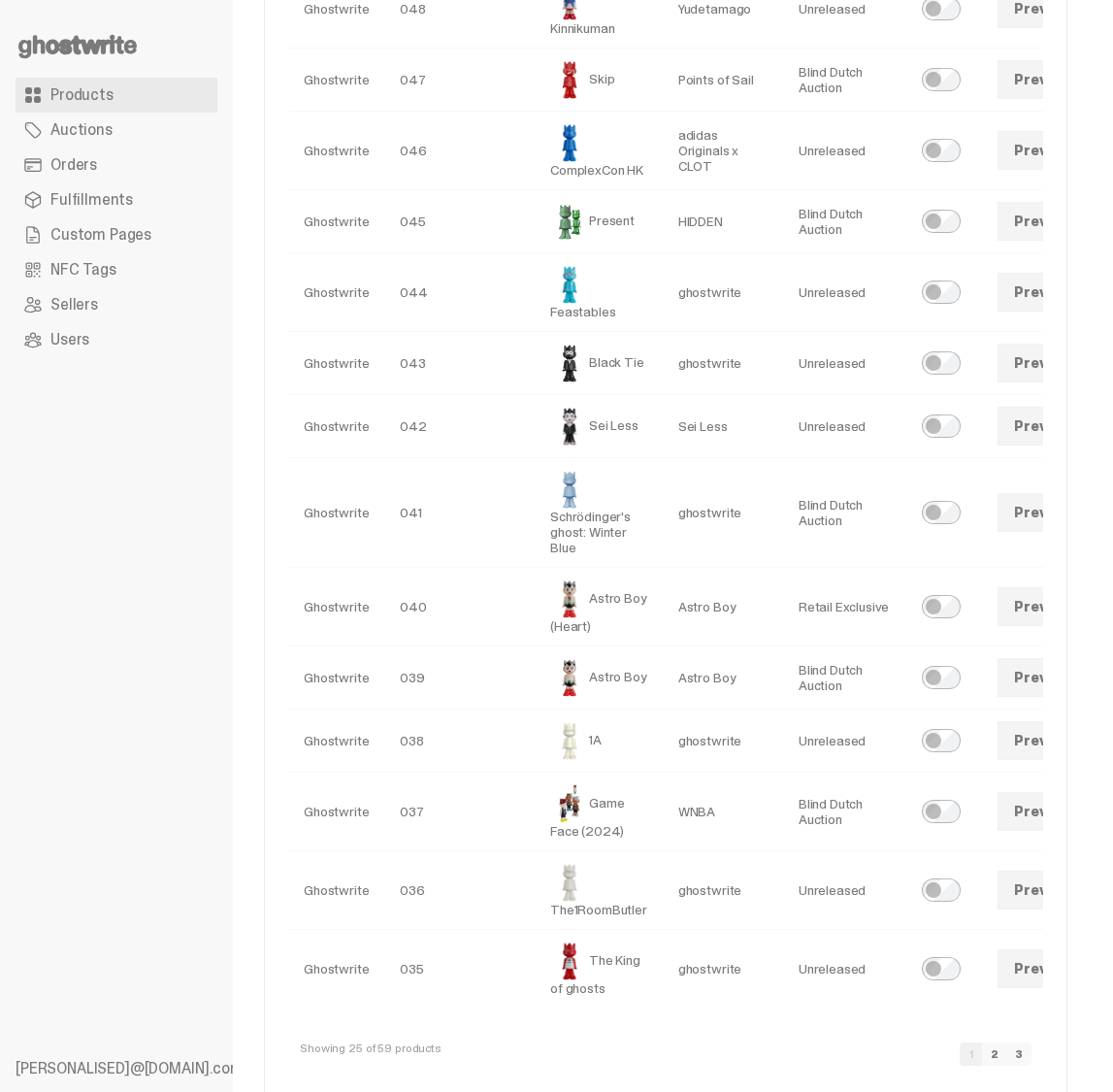 scroll, scrollTop: 1157, scrollLeft: 0, axis: vertical 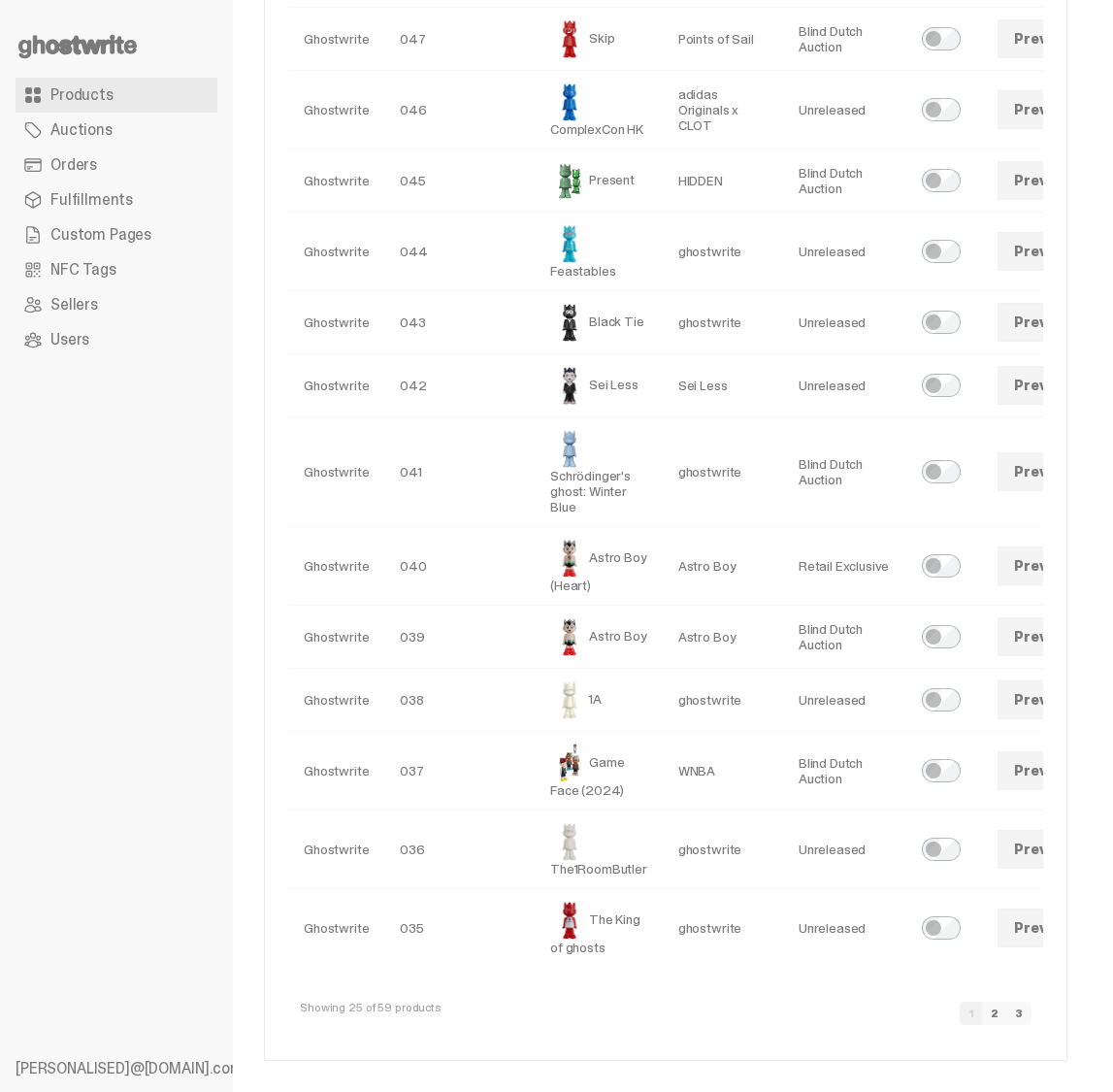 click on "3" at bounding box center [1019, 1013] 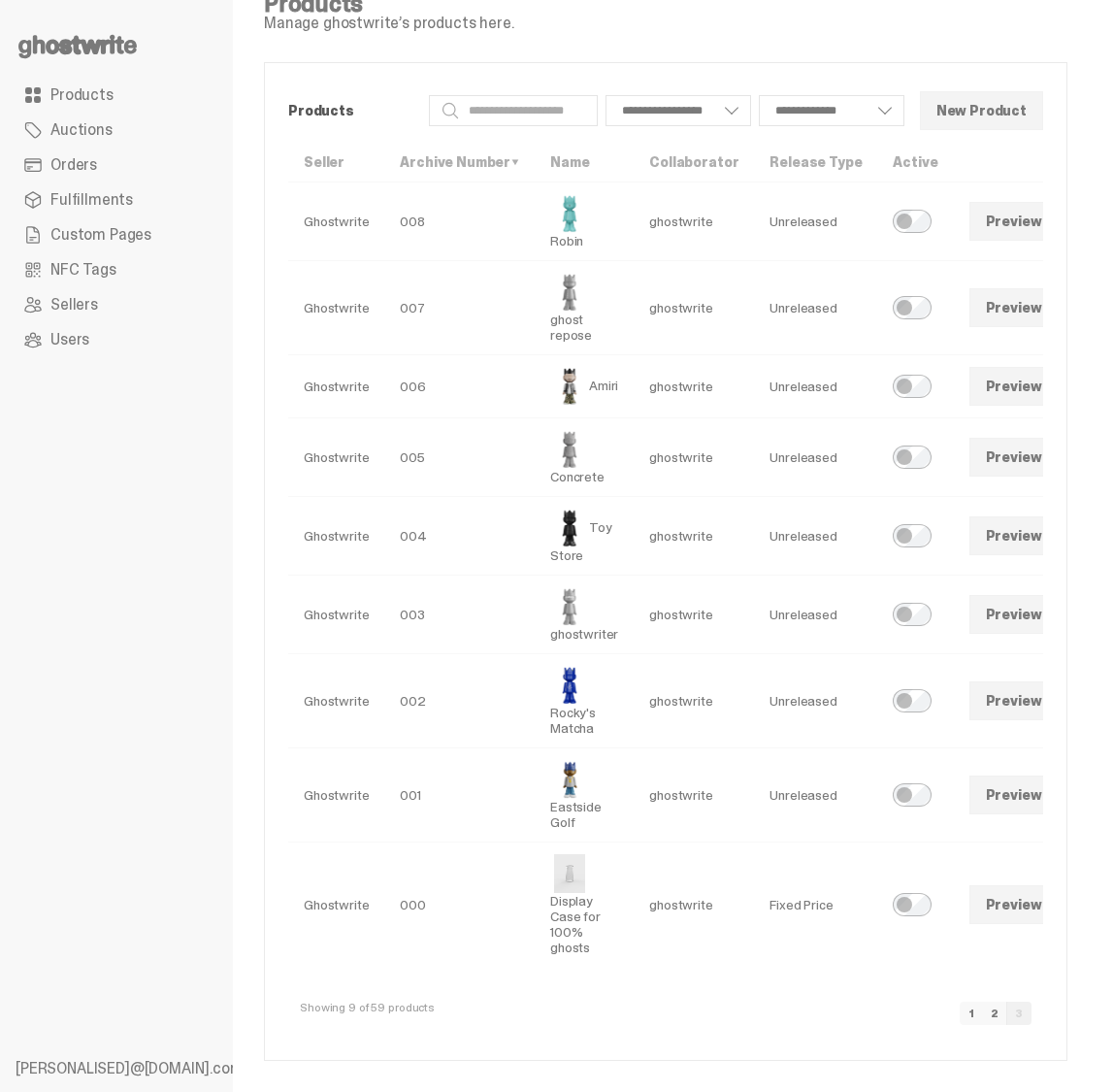 scroll, scrollTop: 0, scrollLeft: 0, axis: both 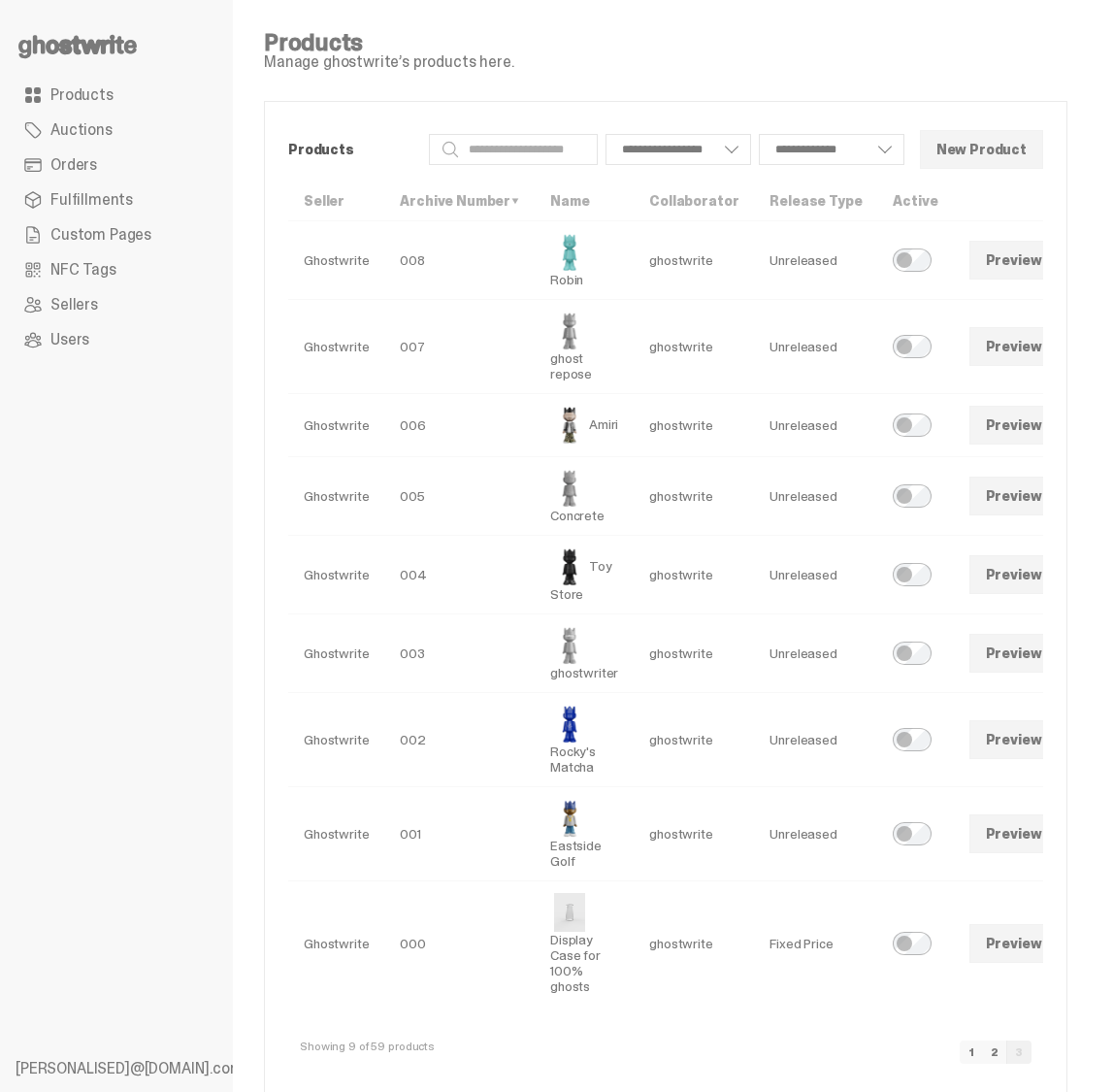 click at bounding box center [1085, 943] 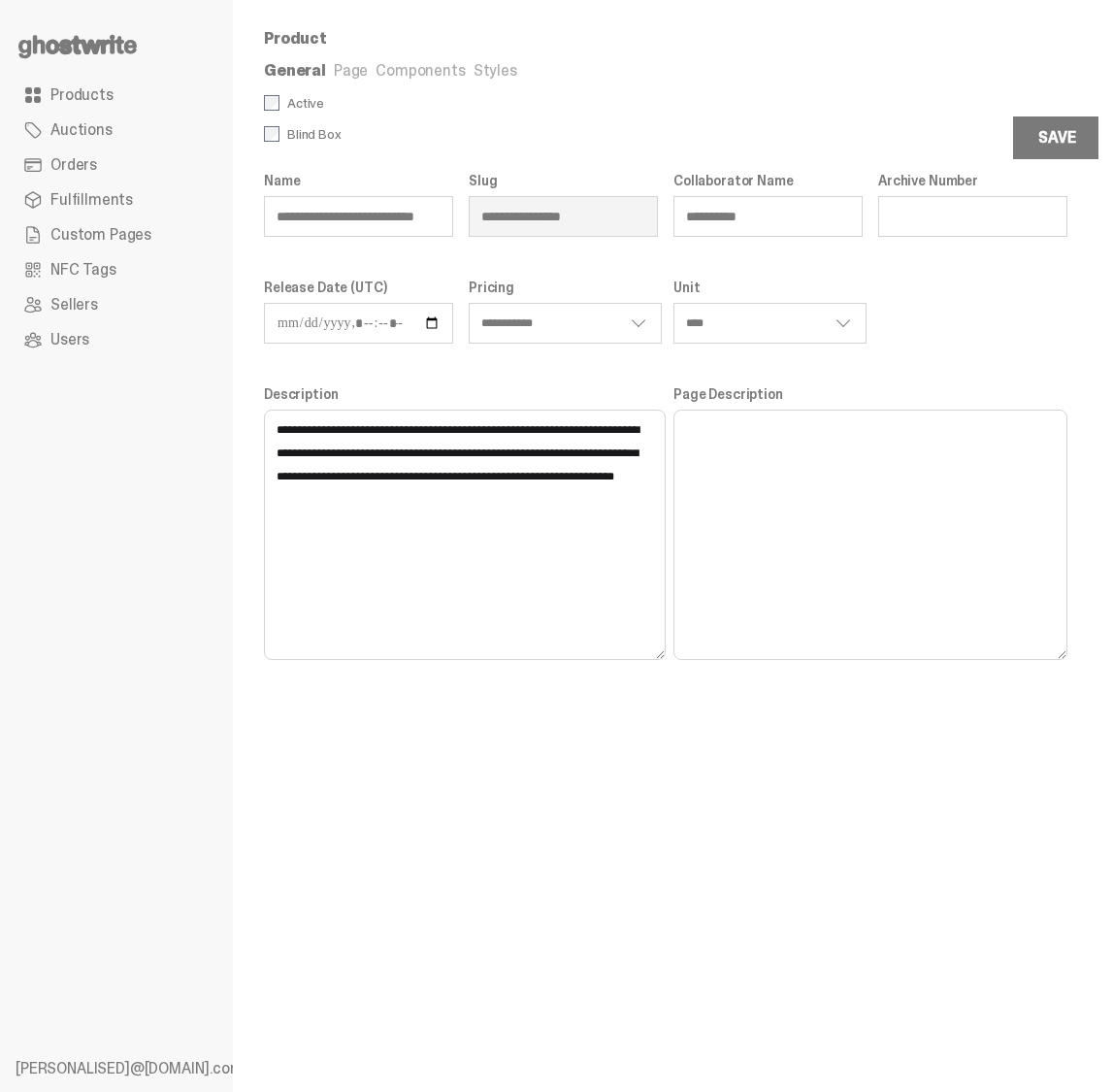 click on "Page" at bounding box center (350, 70) 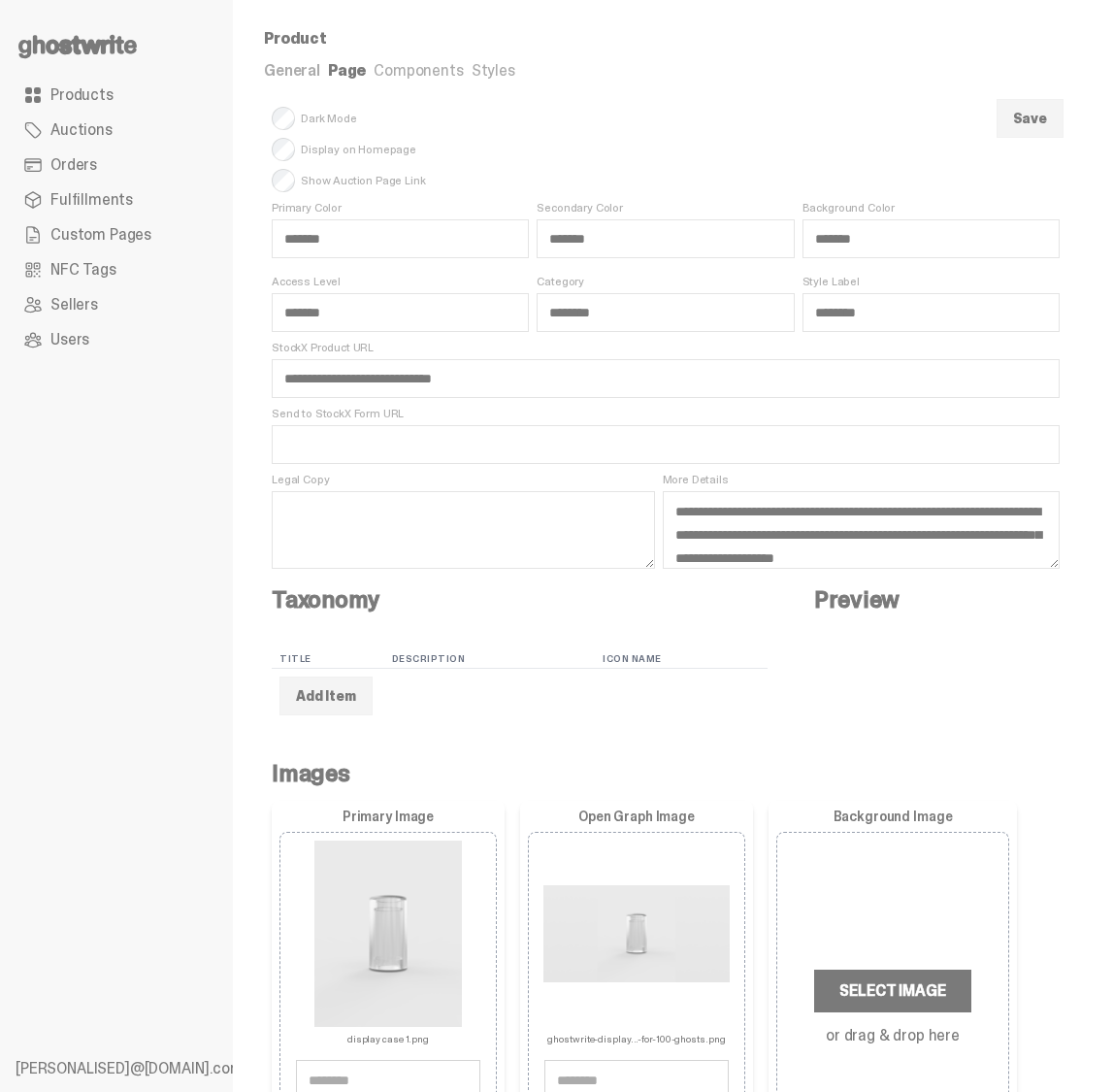 click on "Components" at bounding box center (418, 70) 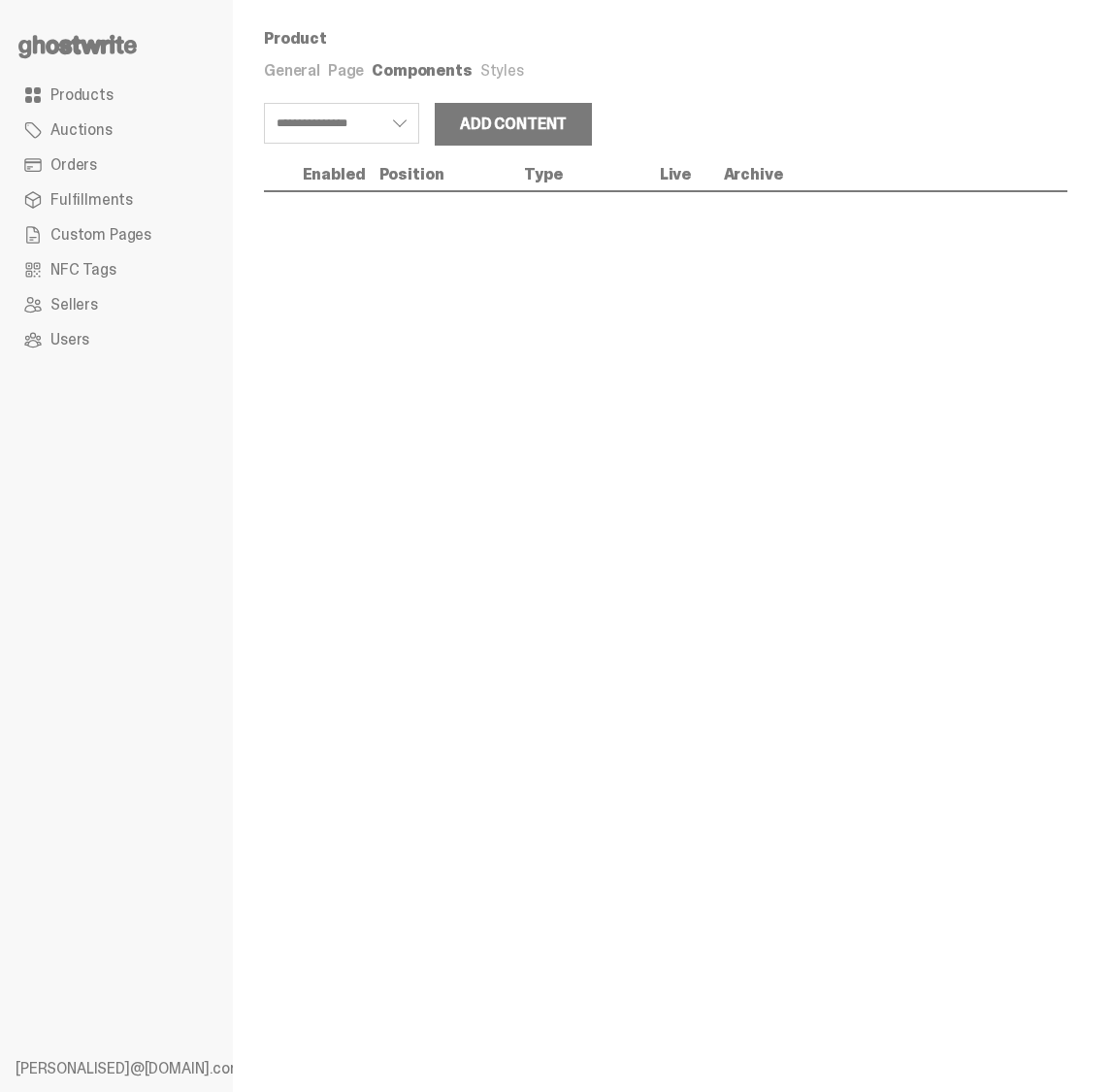 click on "**********" at bounding box center [666, 112] 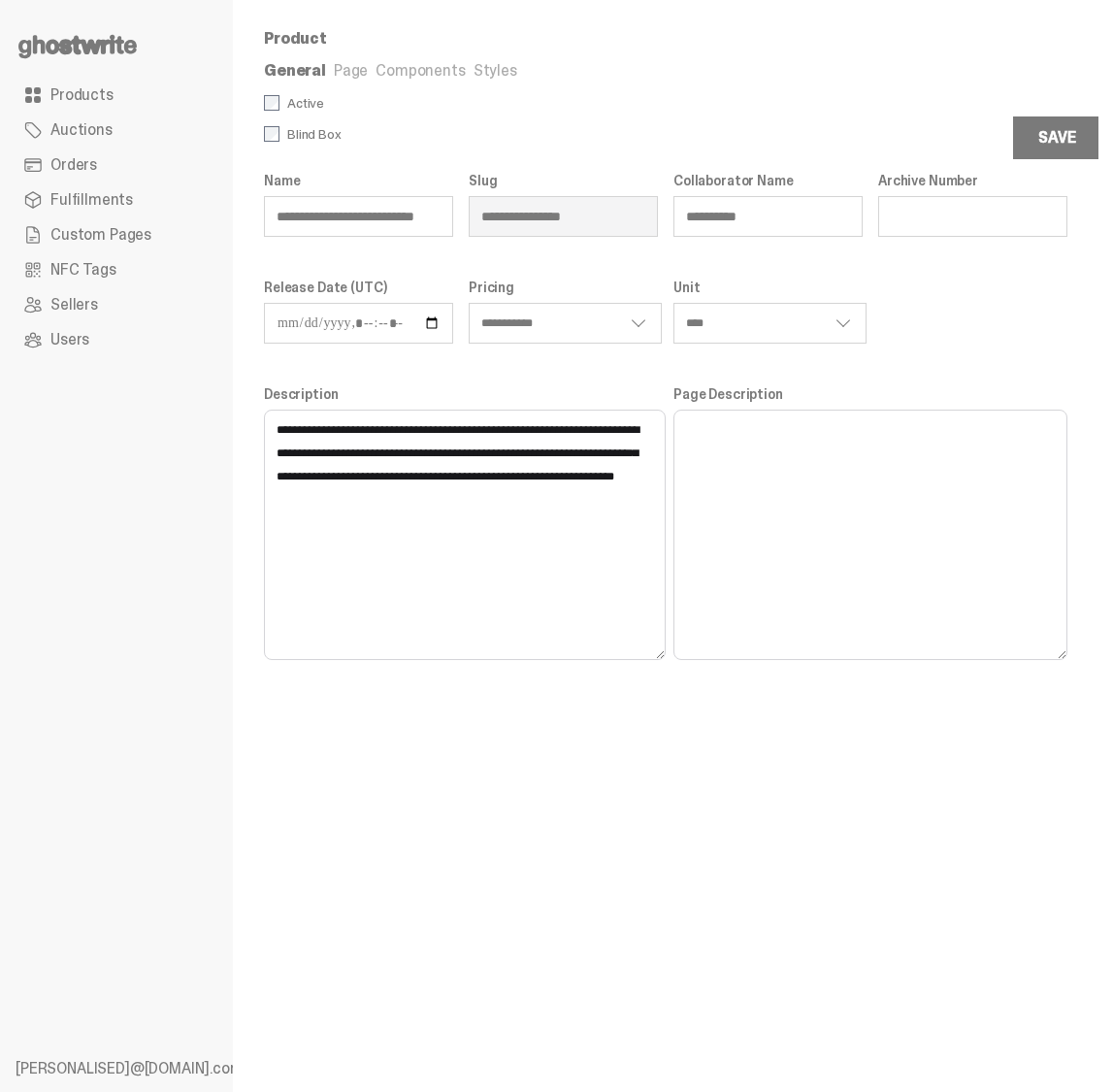click on "**********" at bounding box center [666, 361] 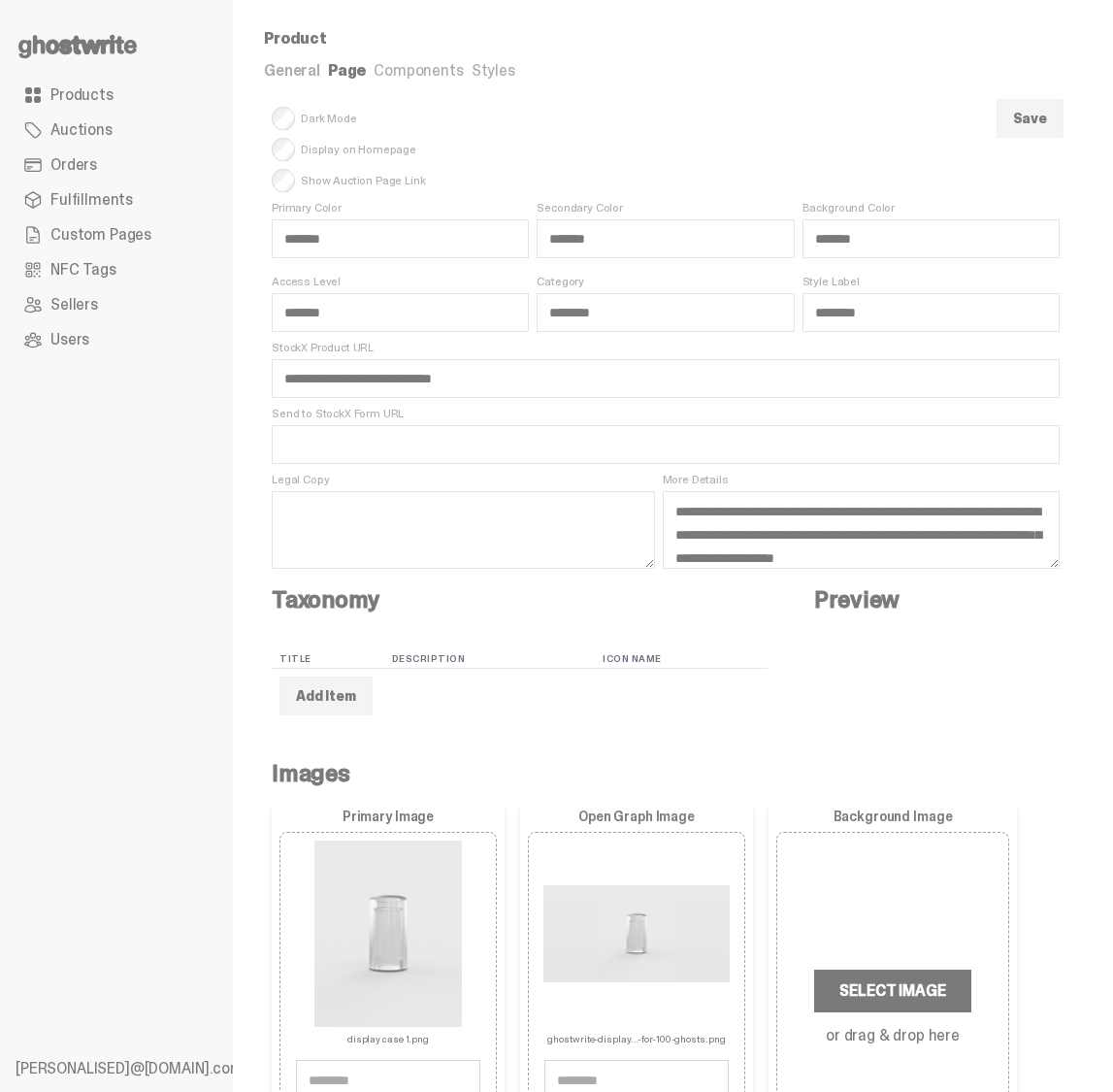 click on "Components" at bounding box center (418, 70) 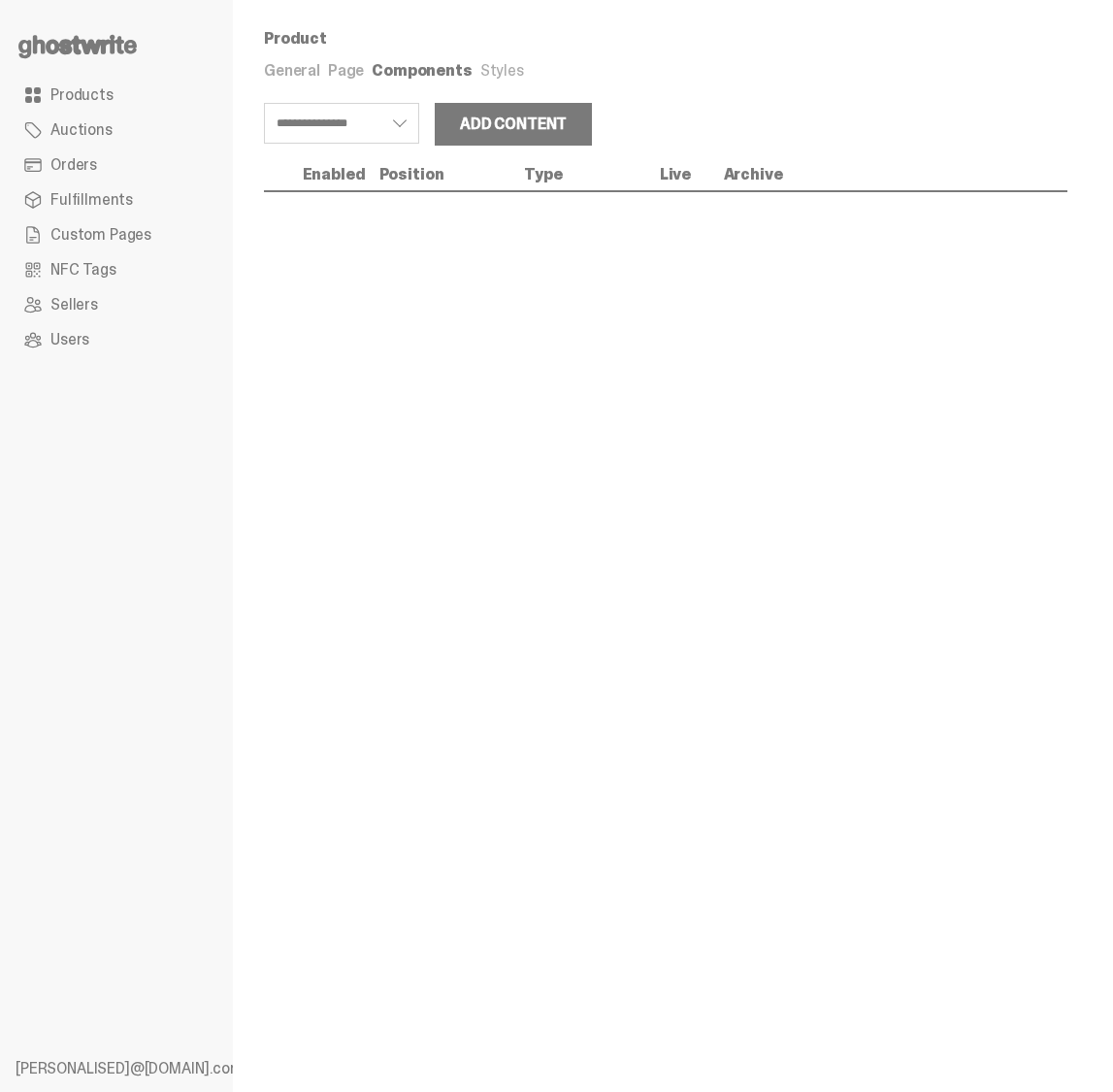 click on "Styles" at bounding box center (502, 70) 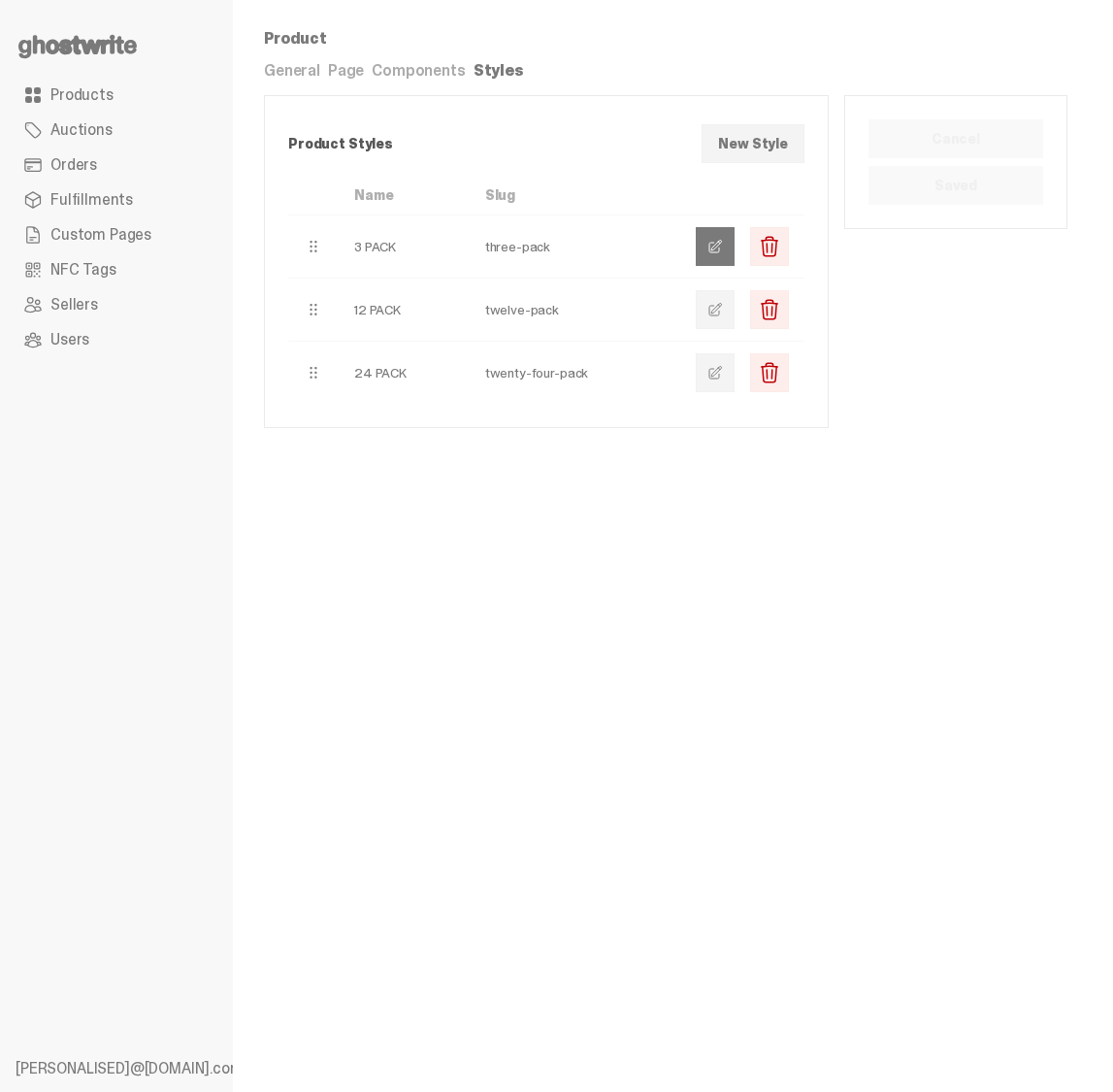 click at bounding box center (715, 247) 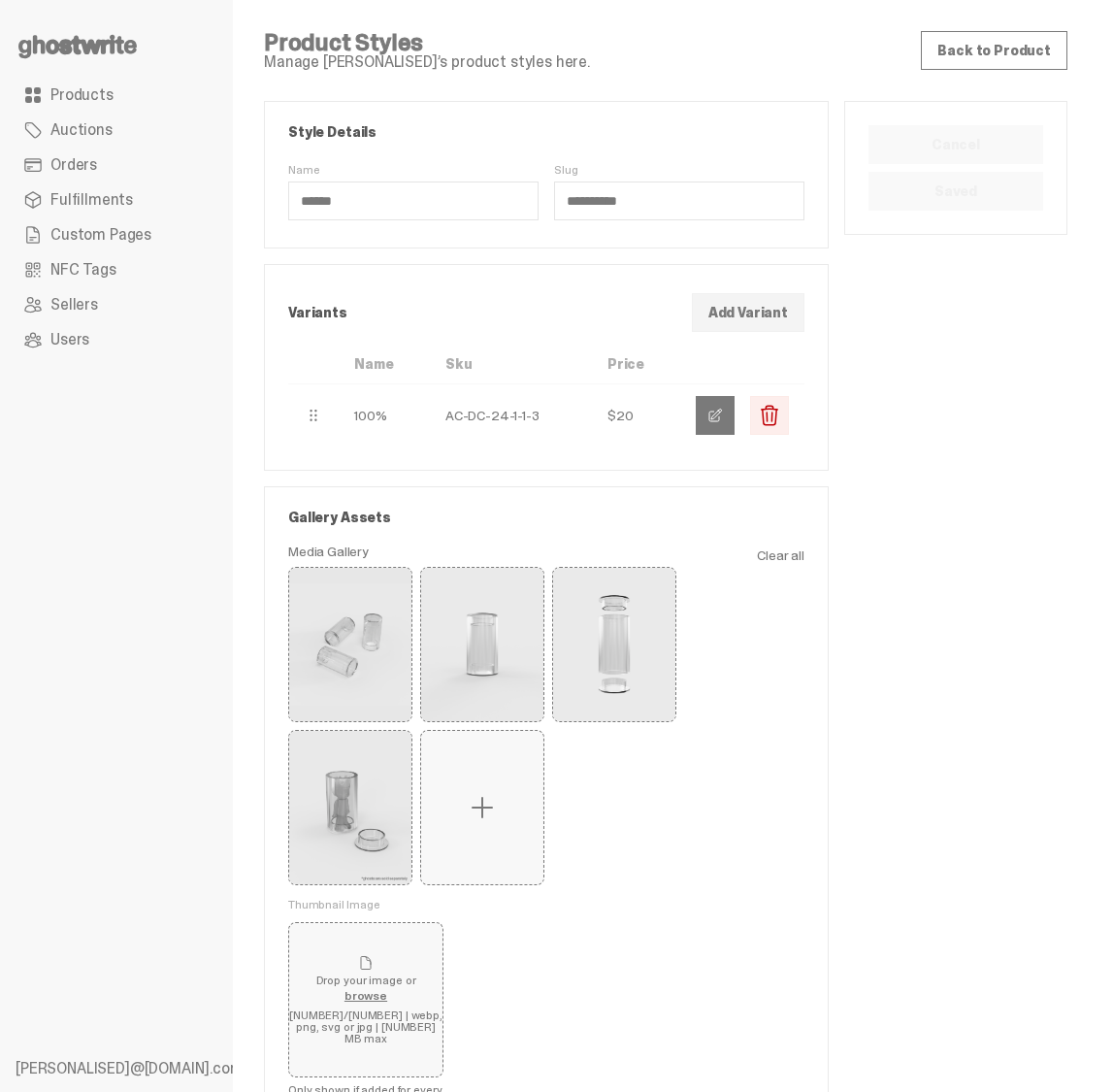 click at bounding box center (715, 415) 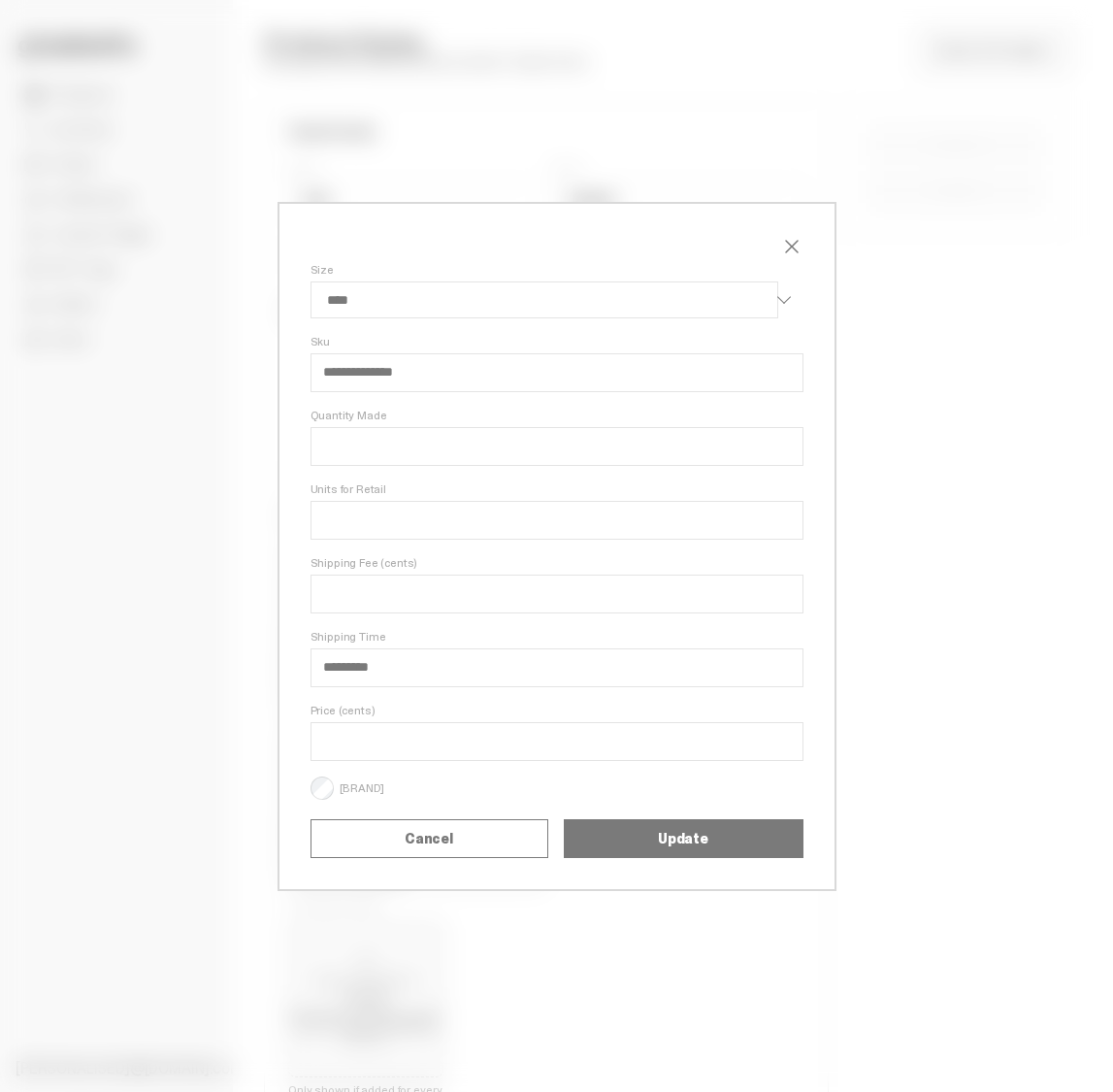 click on "Size
**** ***** ***** ***** ****" at bounding box center (557, 290) 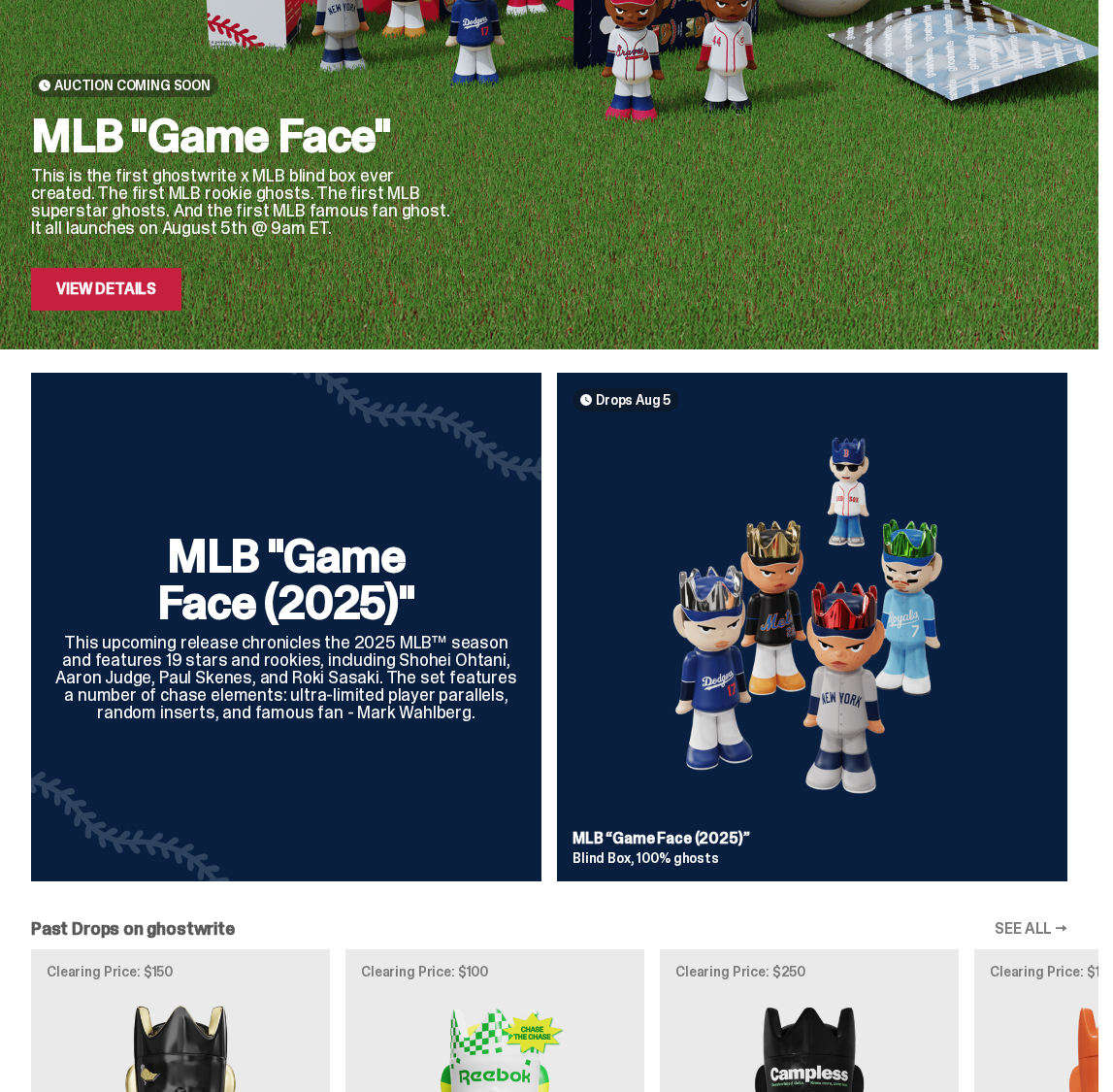 scroll, scrollTop: 456, scrollLeft: 0, axis: vertical 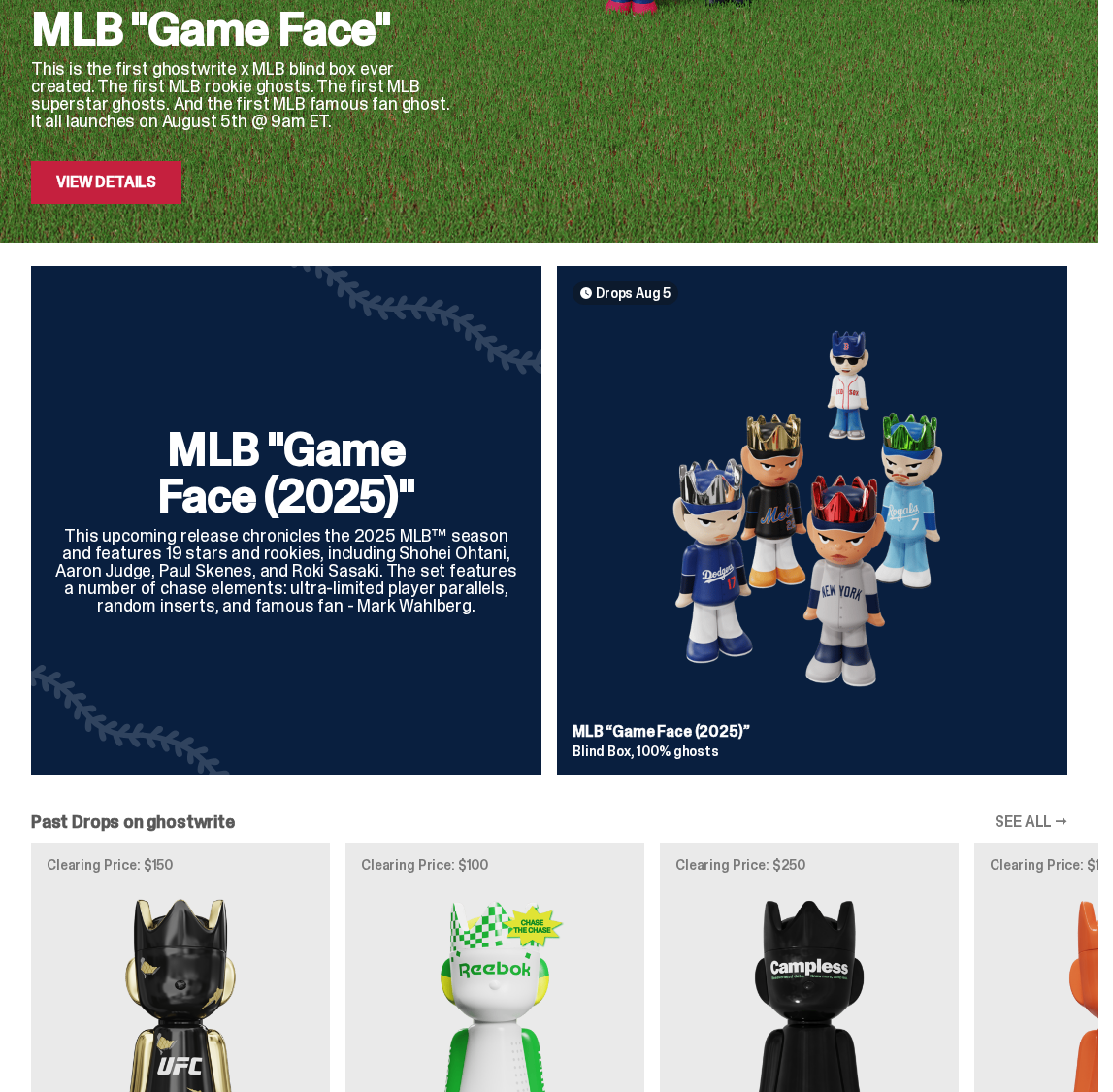 click on "MLB "Game Face (2025)"
This upcoming release chronicles the 2025 MLB™ season and features 19 stars and rookies, including Shohei Ohtani, Aaron Judge, Paul Skenes, and Roki Sasaki. The set features a number of chase elements: ultra-limited player parallels, random inserts, and famous fan - Mark Wahlberg.
Drops Aug 5
MLB “Game Face (2025)”
Blind Box,
100%
ghosts" at bounding box center [549, 528] 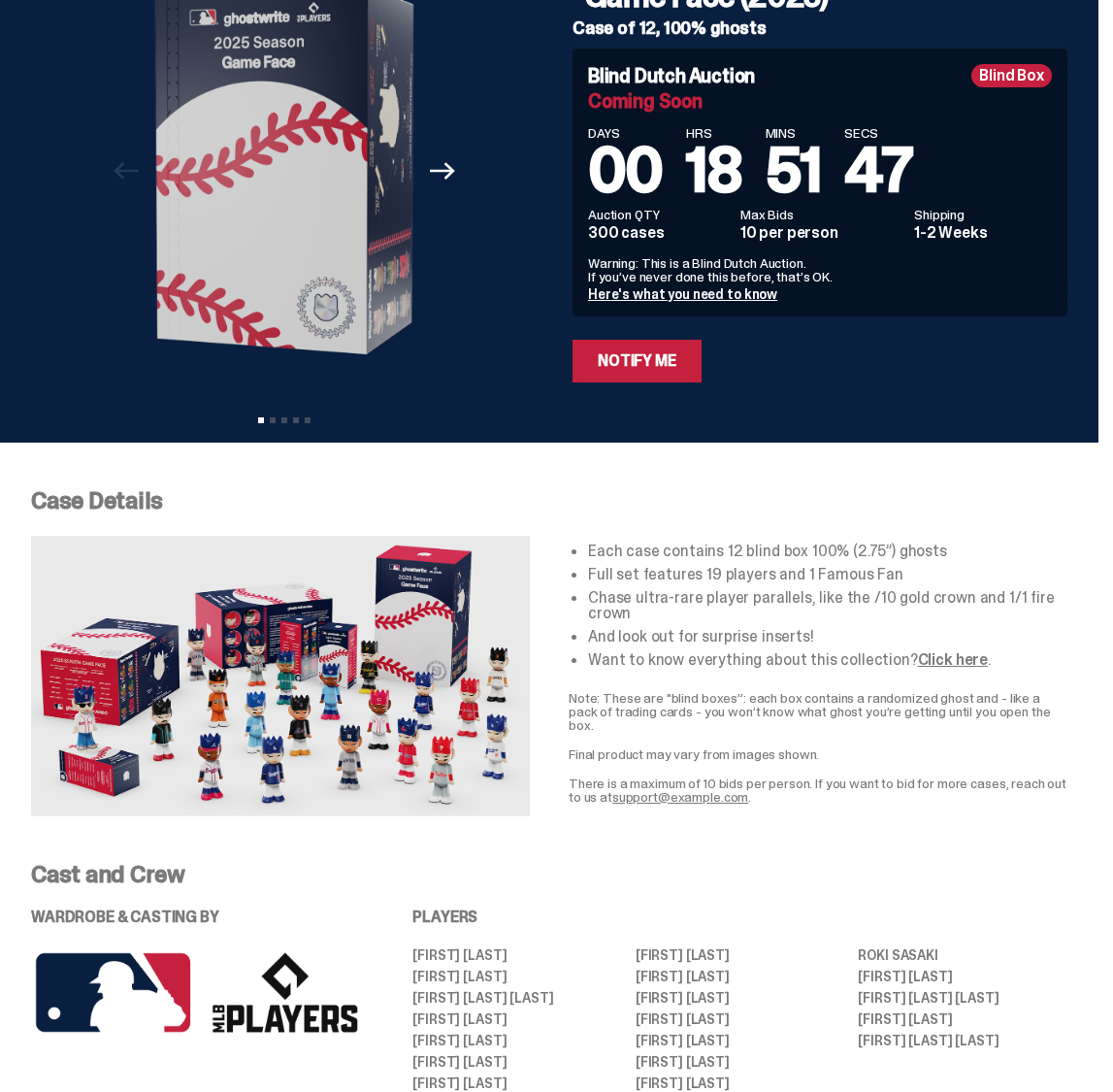 scroll, scrollTop: 0, scrollLeft: 0, axis: both 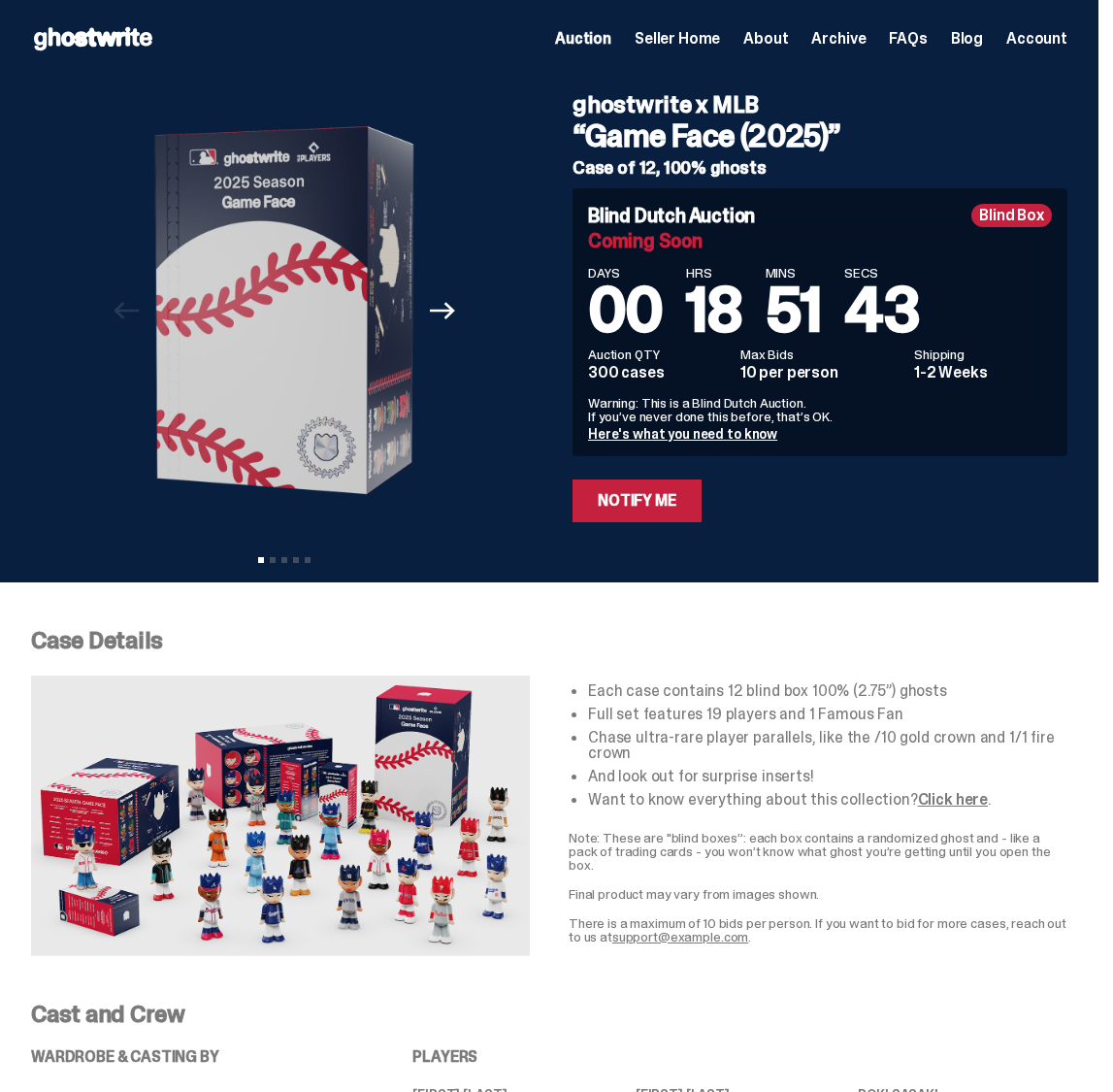 click on "Seller Home" at bounding box center [677, 39] 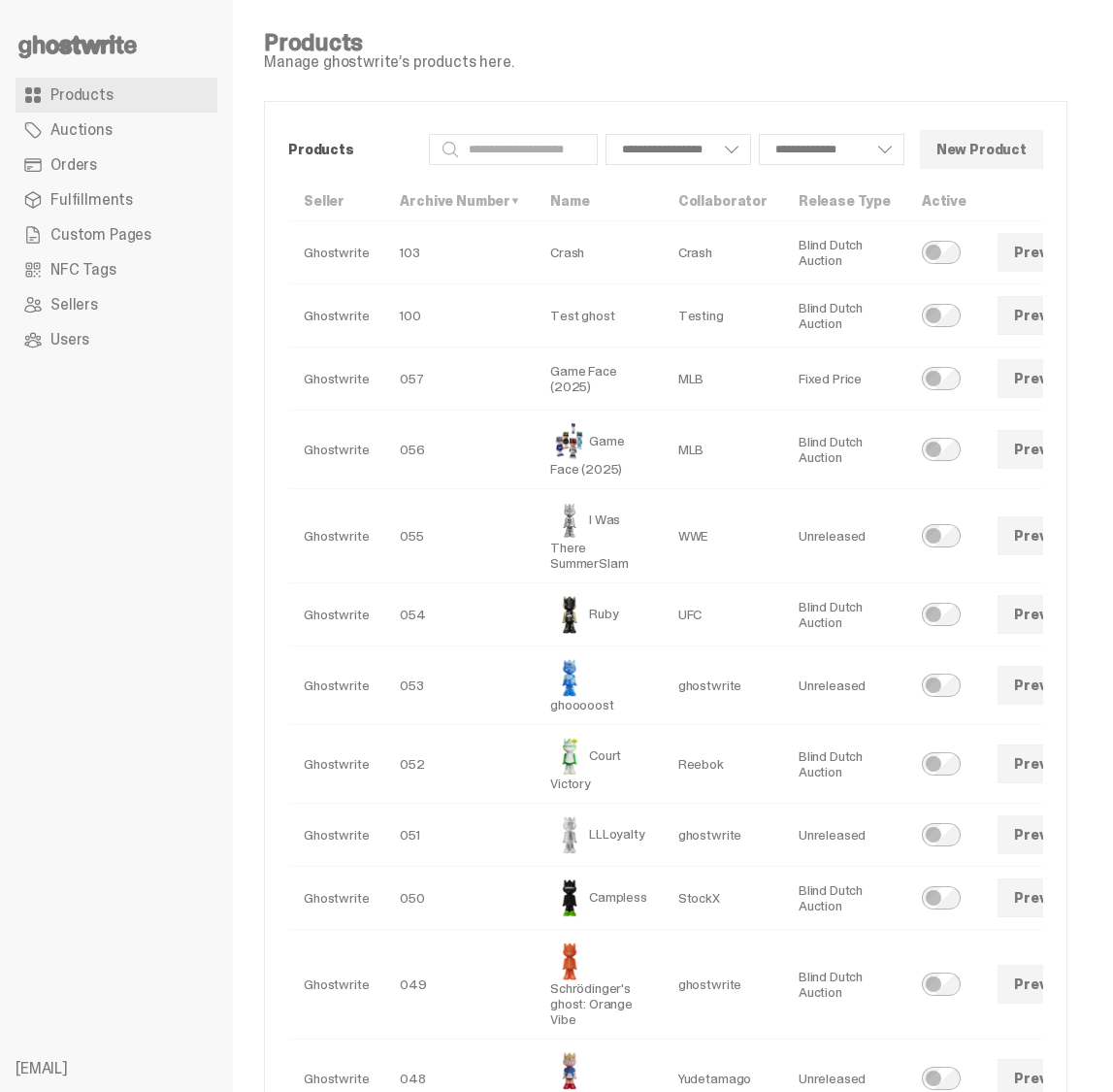 scroll, scrollTop: 0, scrollLeft: 0, axis: both 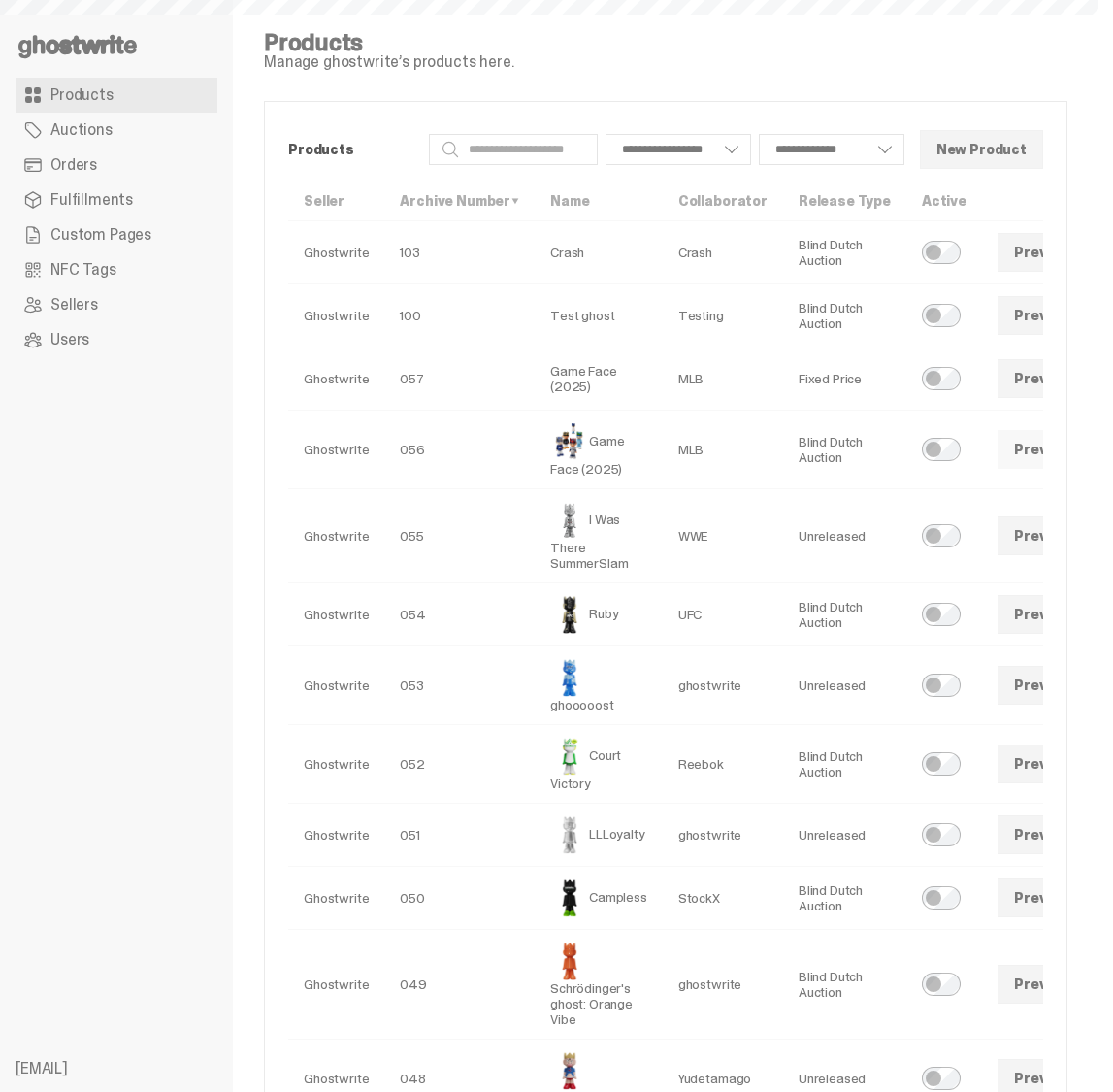 select 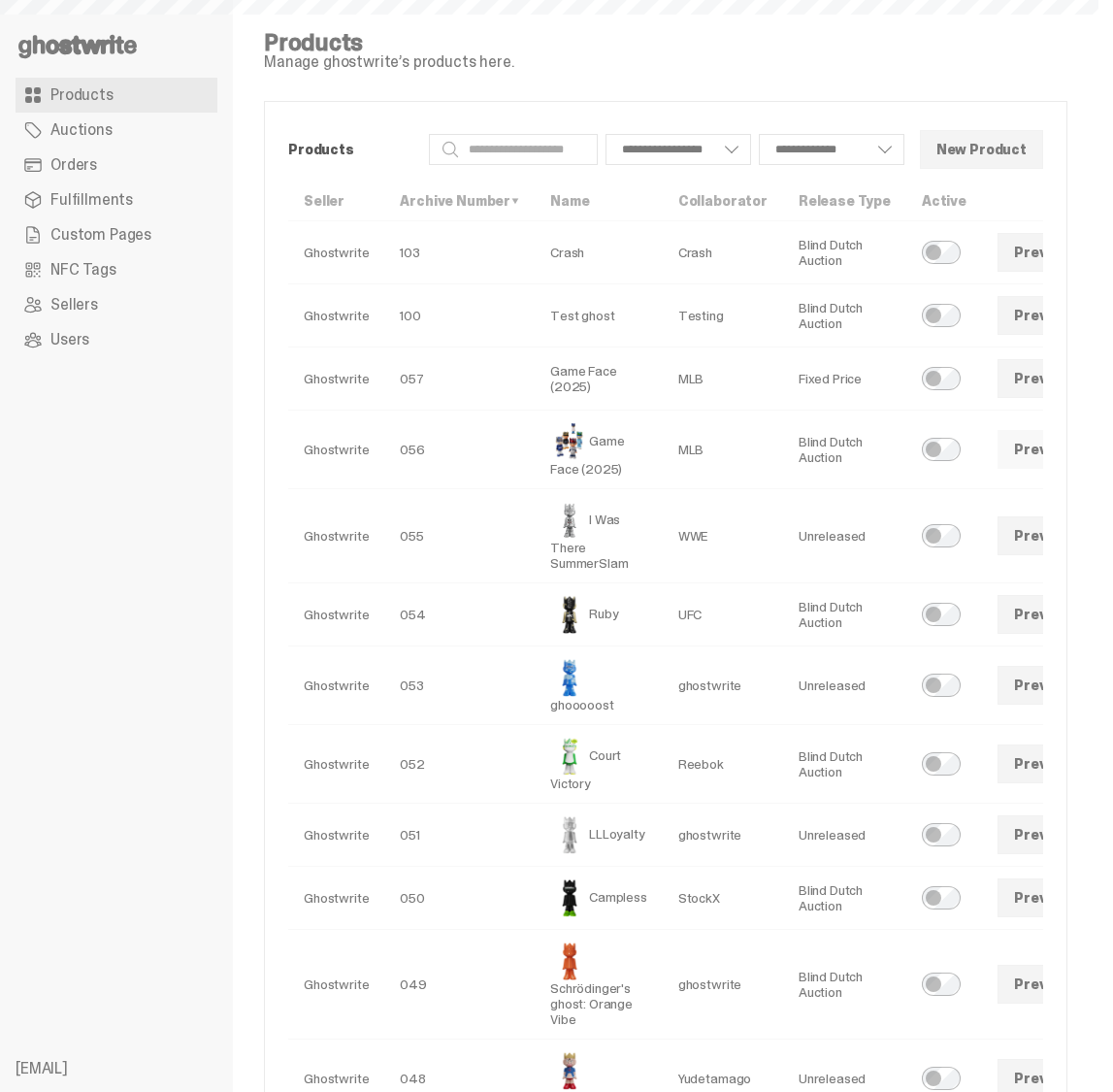 select 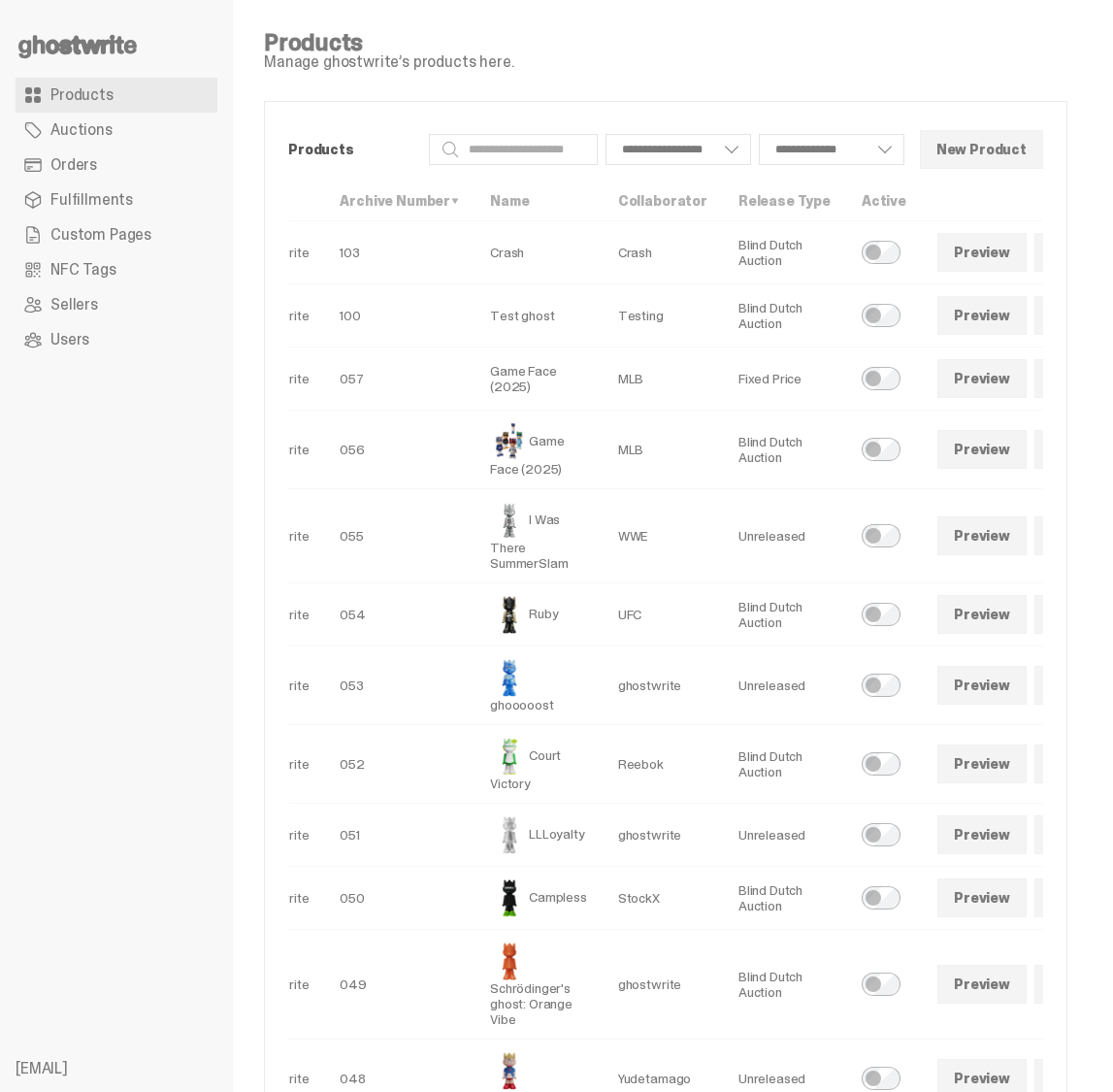 scroll, scrollTop: 0, scrollLeft: 106, axis: horizontal 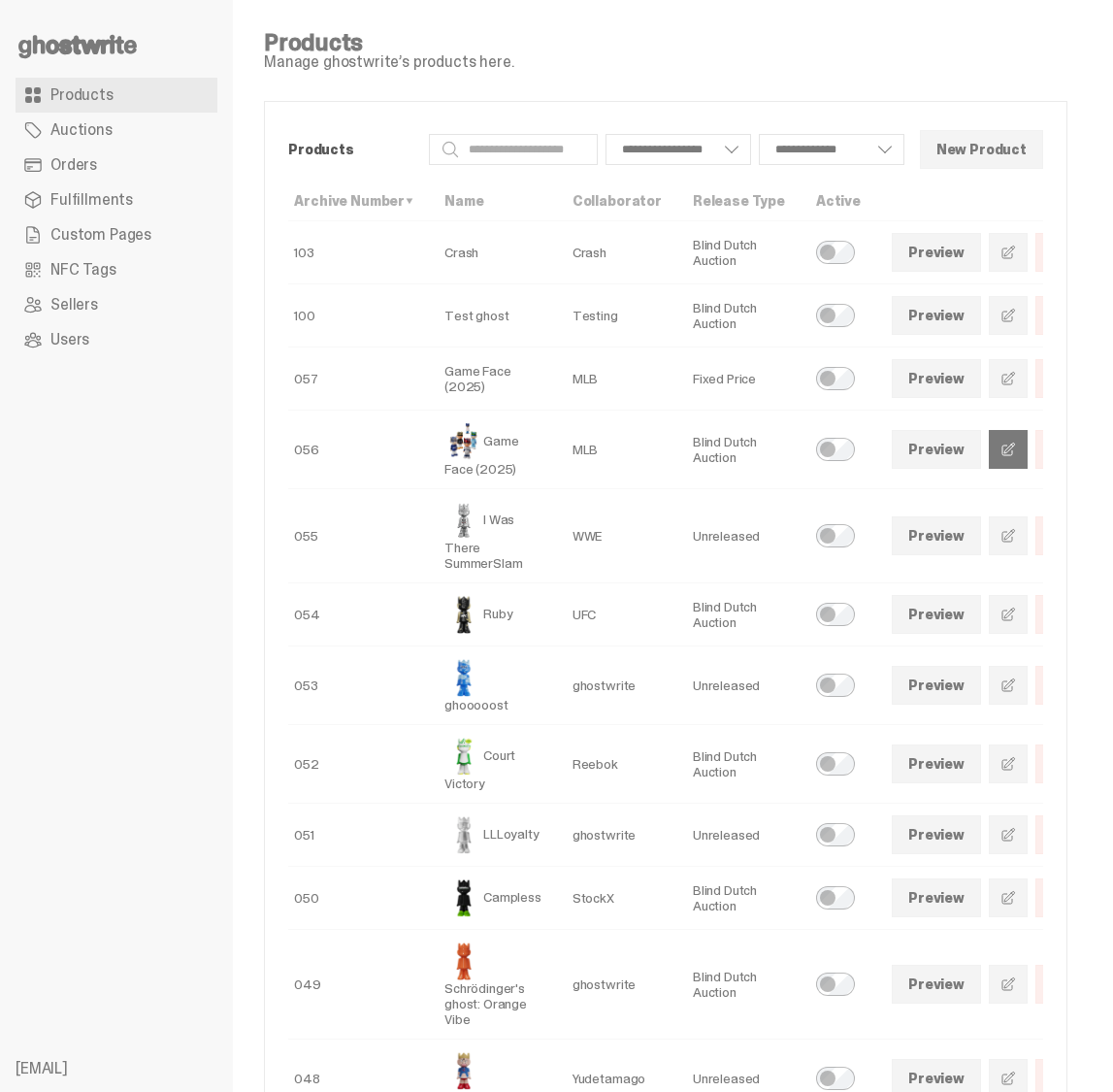 click at bounding box center (1008, 449) 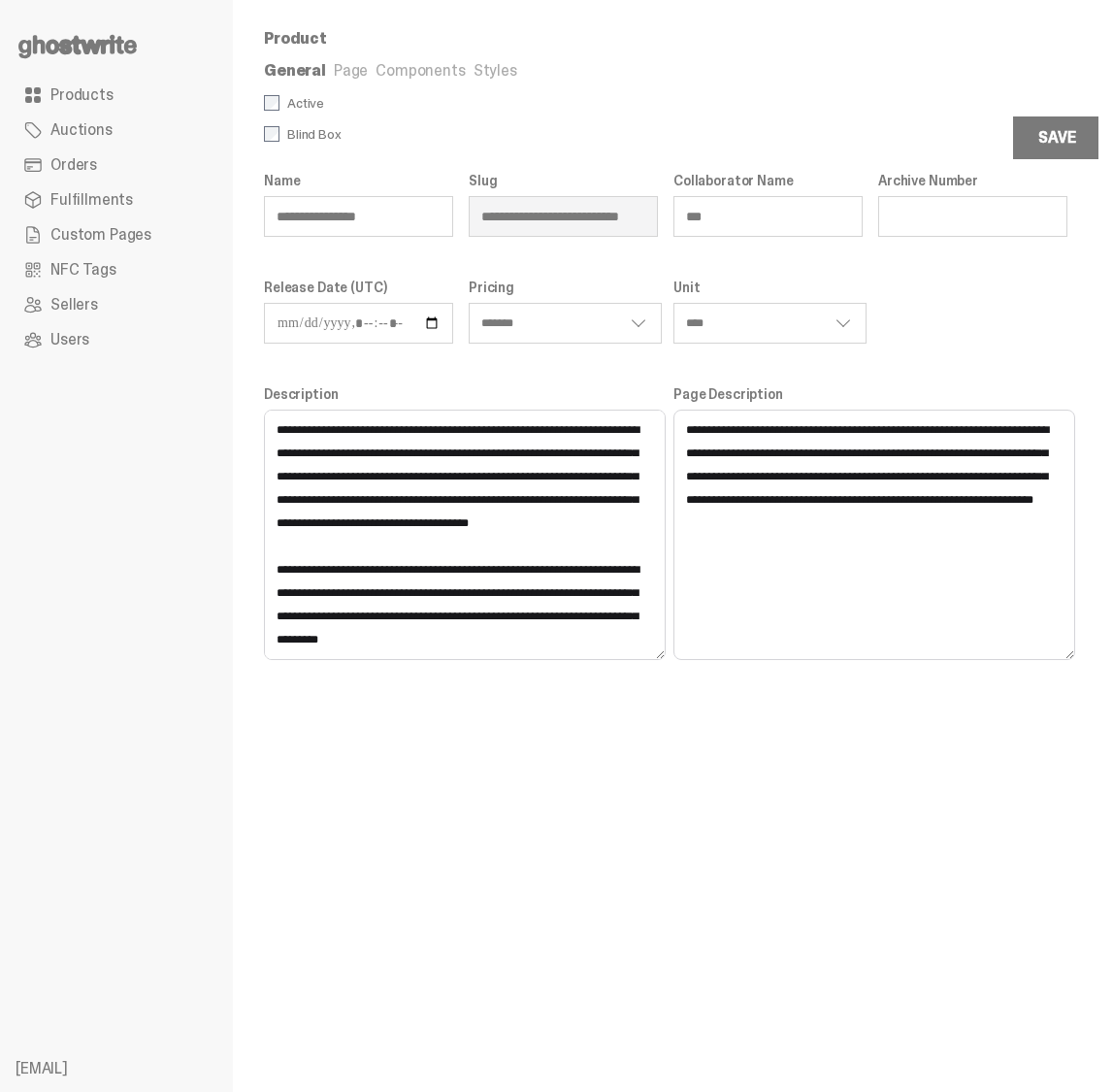 click on "Components" at bounding box center (420, 70) 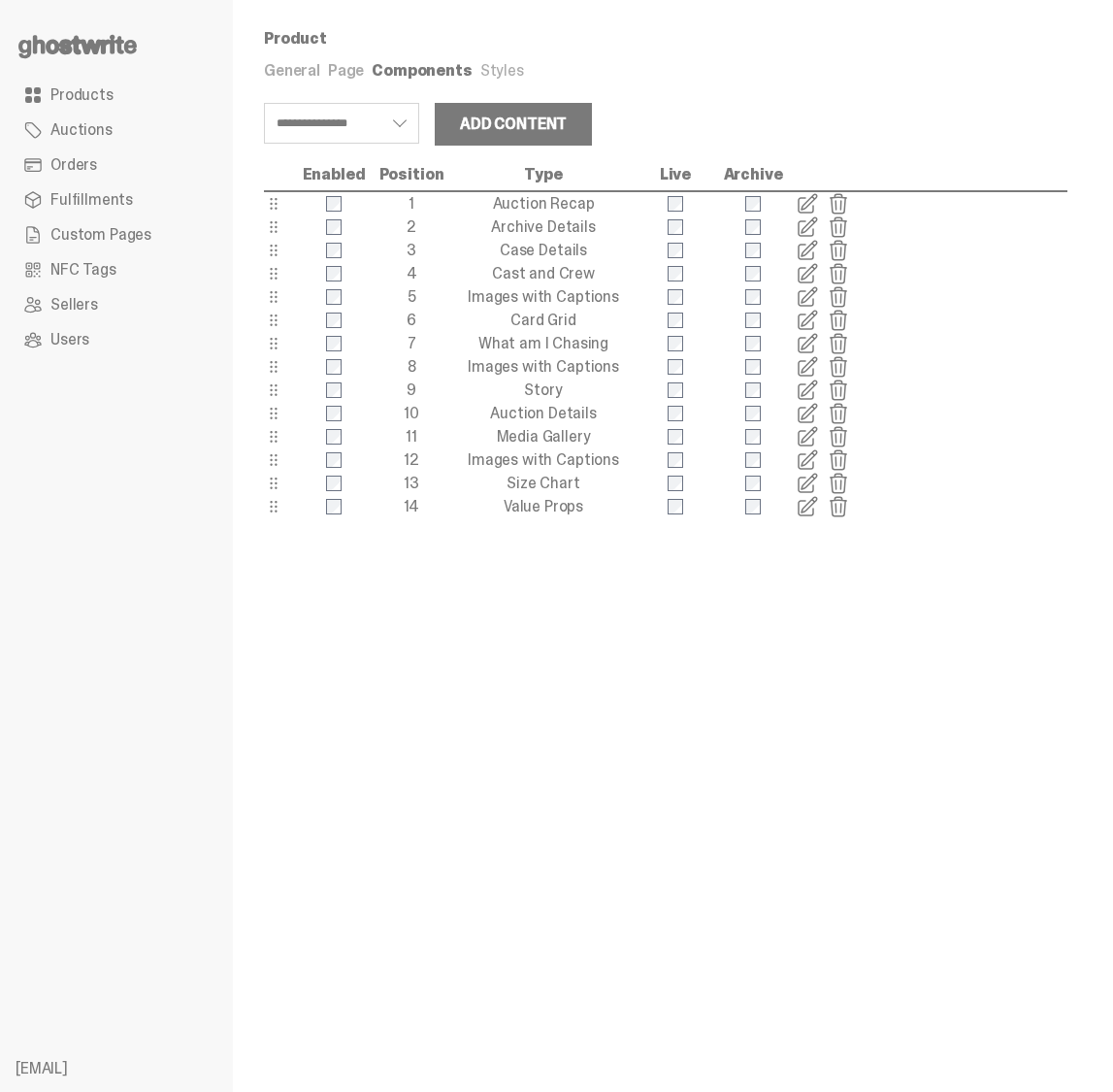 click at bounding box center [807, 320] 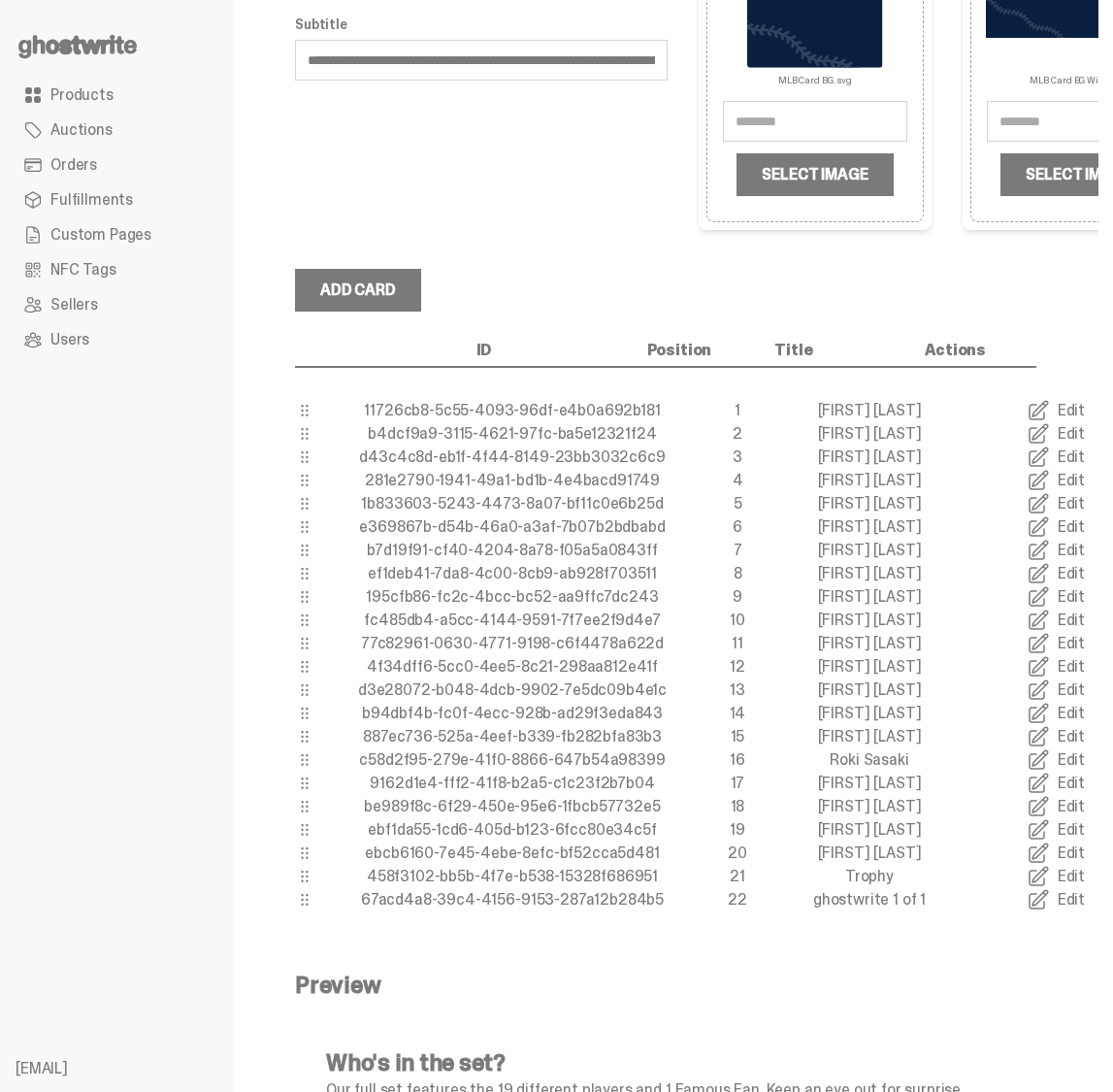scroll, scrollTop: 338, scrollLeft: 0, axis: vertical 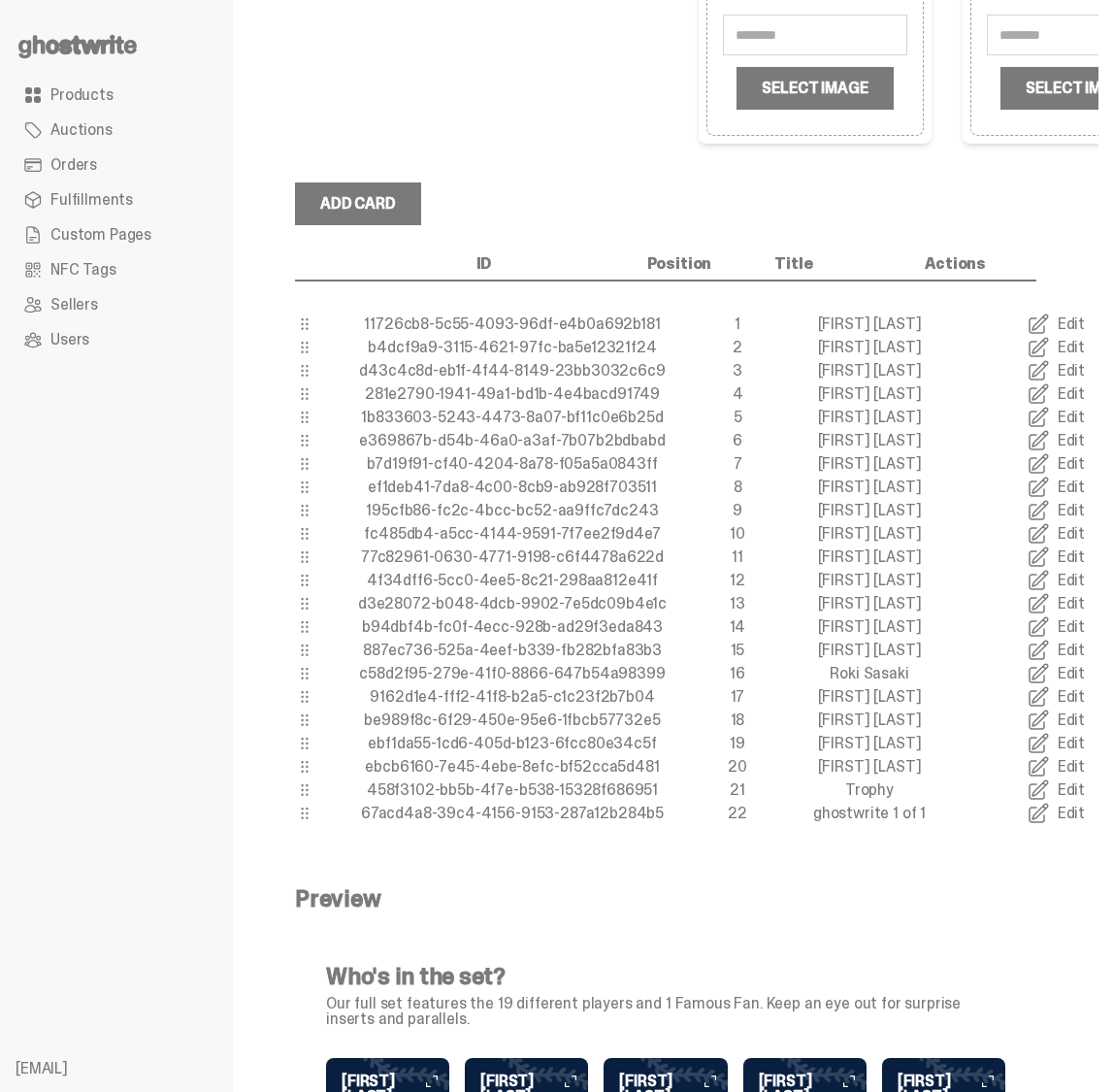 type 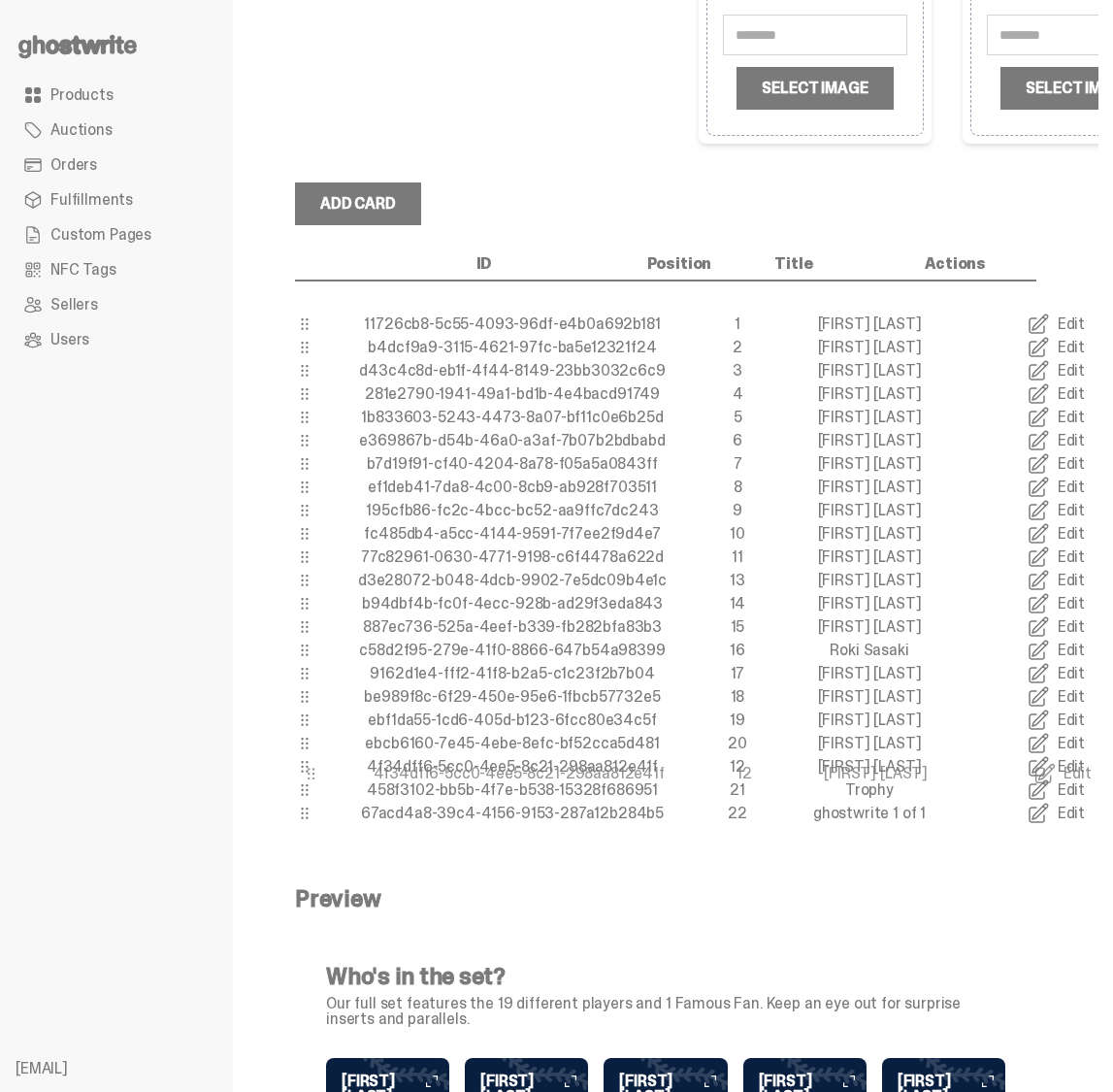 drag, startPoint x: 302, startPoint y: 579, endPoint x: 309, endPoint y: 771, distance: 192.12756 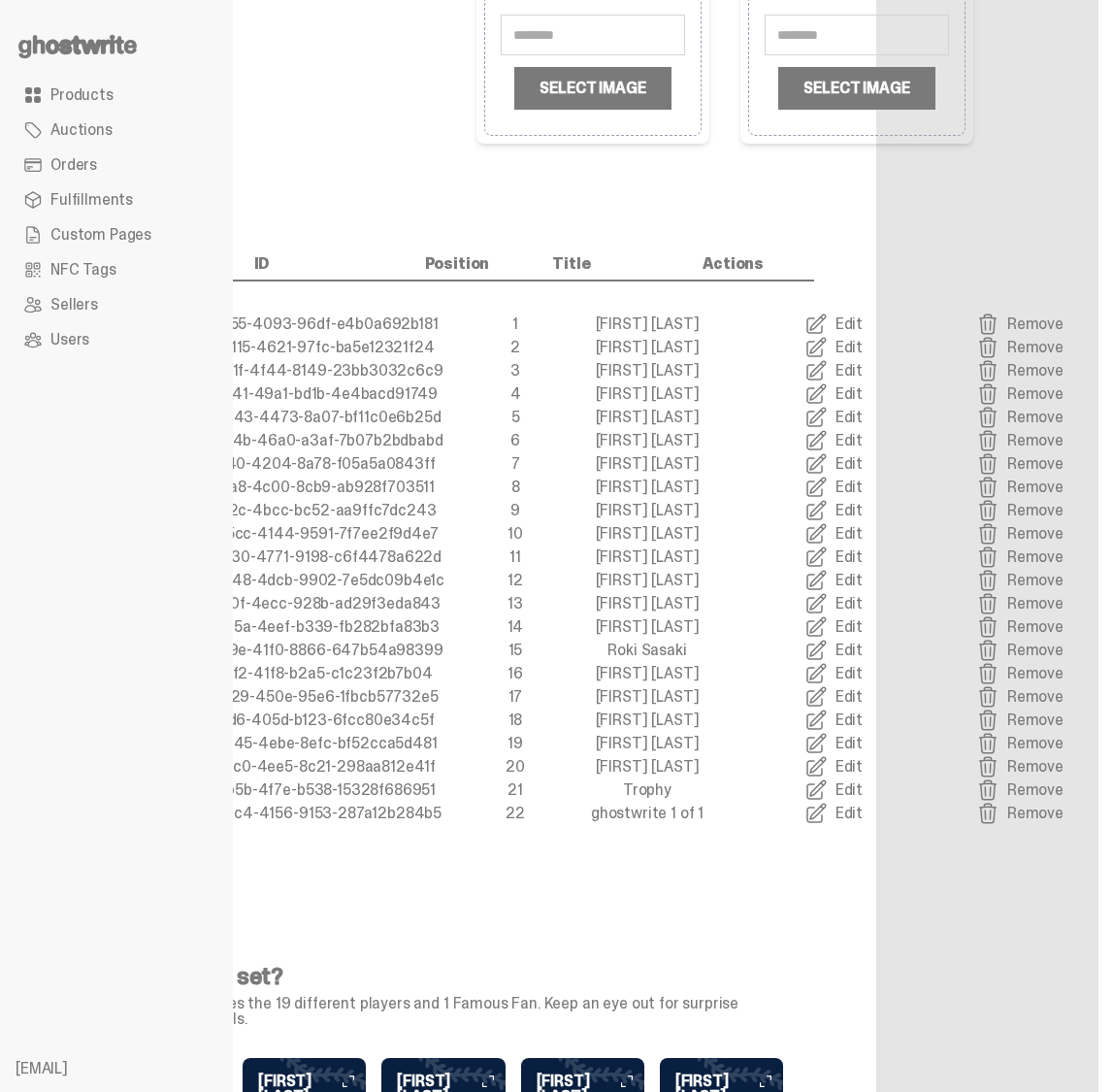 scroll, scrollTop: 0, scrollLeft: 222, axis: horizontal 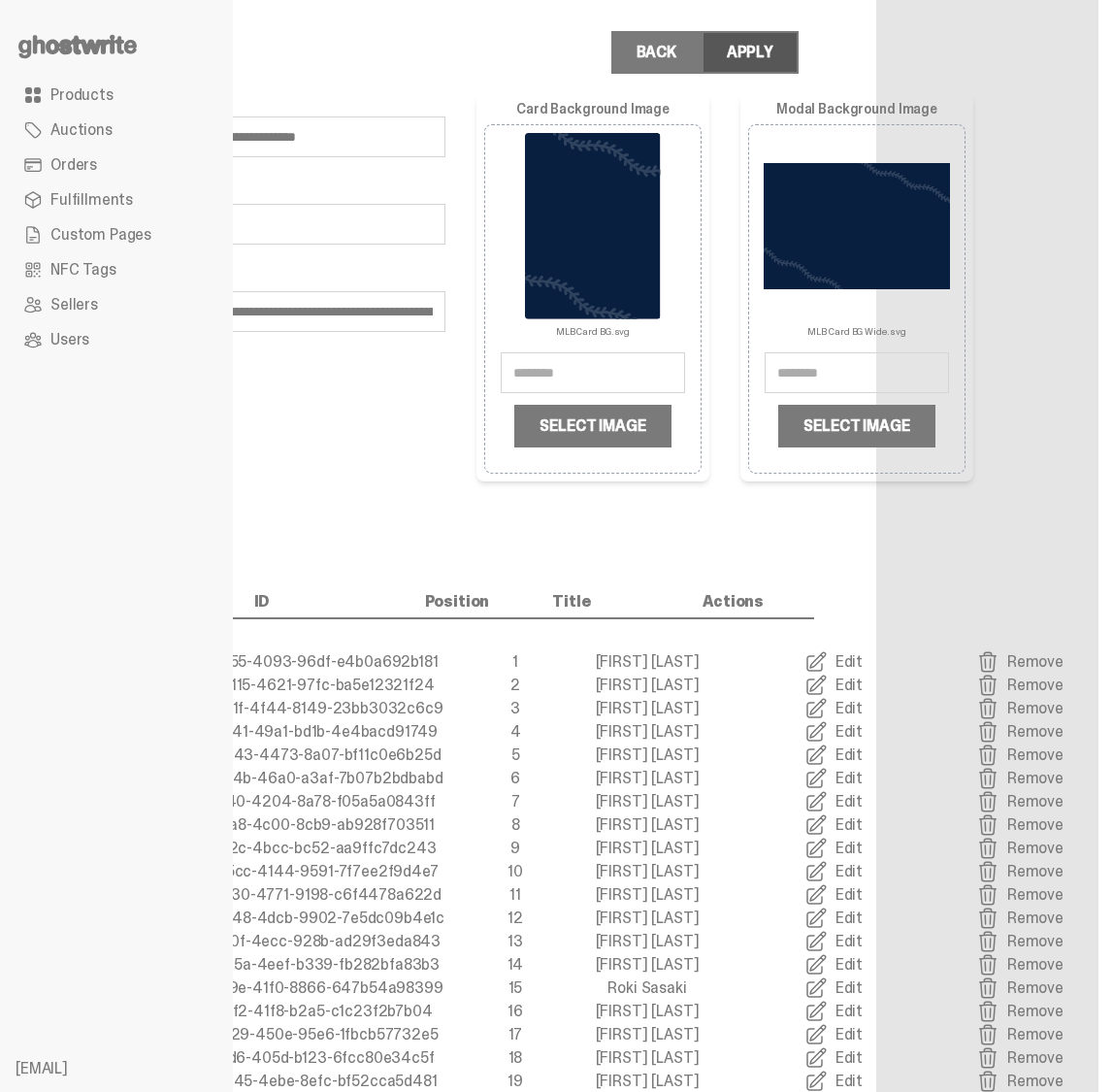 click on "Apply" at bounding box center (750, 52) 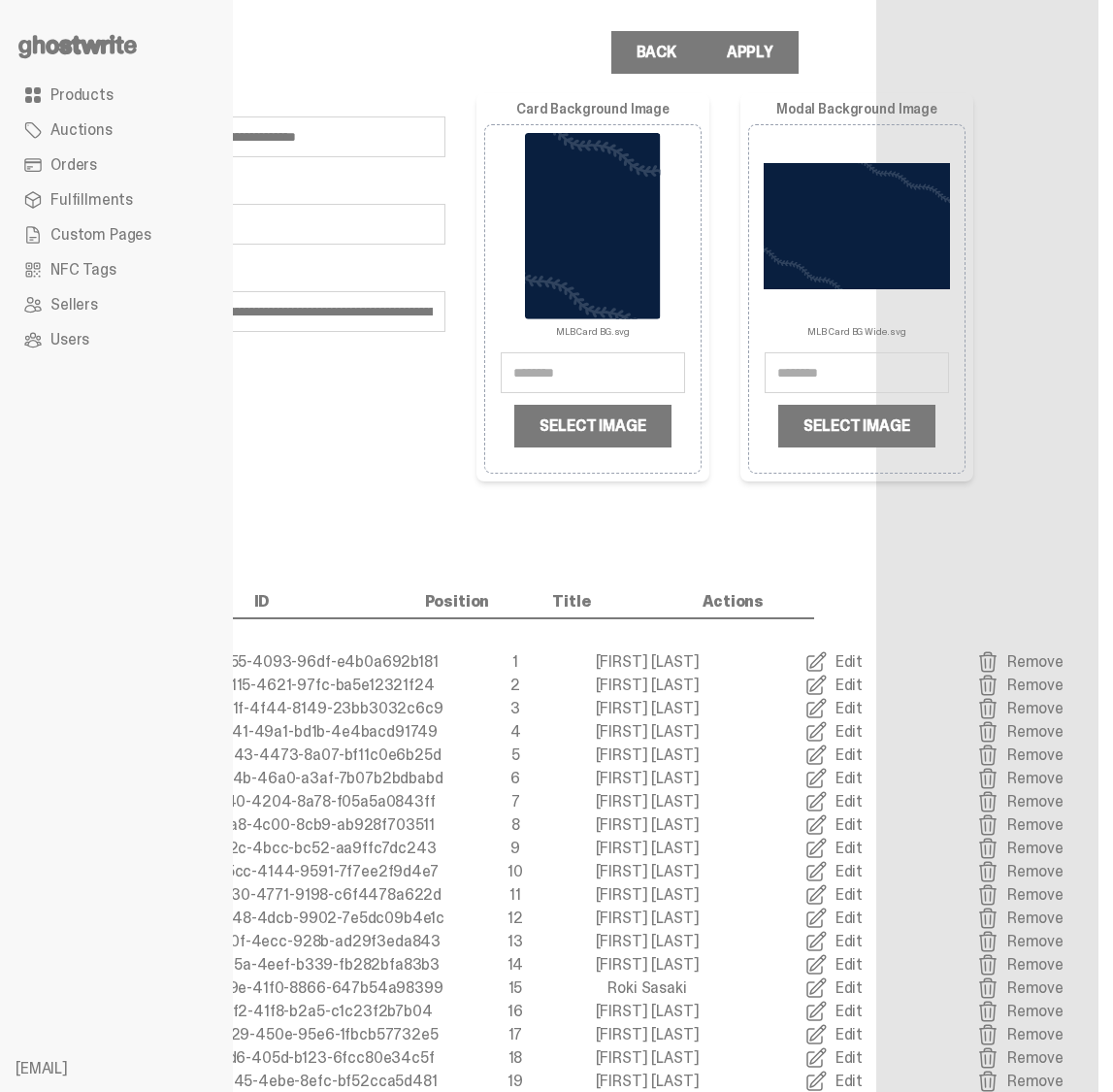 scroll, scrollTop: 0, scrollLeft: 0, axis: both 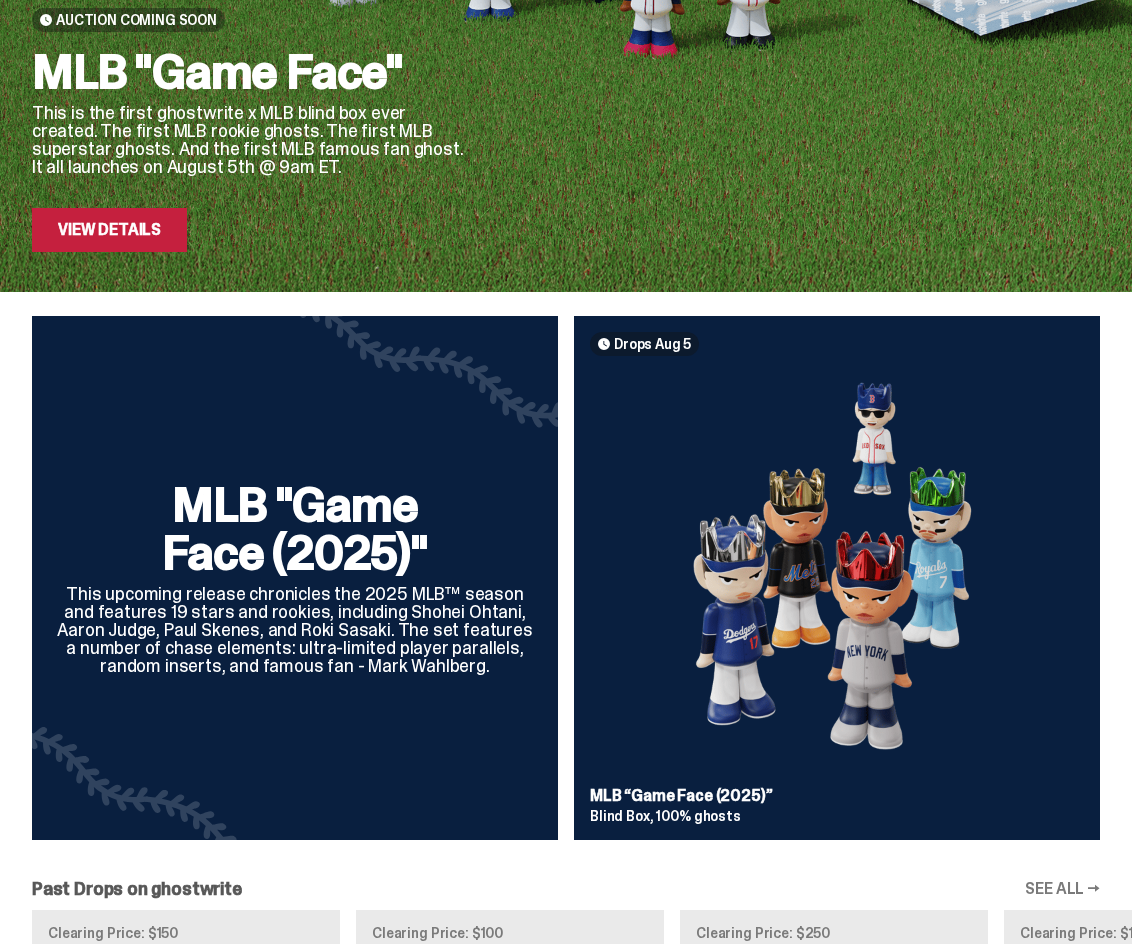 click on "MLB "Game Face (2025)"
This upcoming release chronicles the 2025 MLB™ season and features 19 stars and rookies, including [FIRST] [LAST], [FIRST] [LAST], [FIRST] [LAST], and [FIRST] [LAST]. The set features a number of chase elements: ultra-limited player parallels, random inserts, and famous fan - [FIRST] [LAST].
Drops Aug 5
MLB “Game Face (2025)”
Blind Box,
100%
ghosts" at bounding box center (566, 586) 